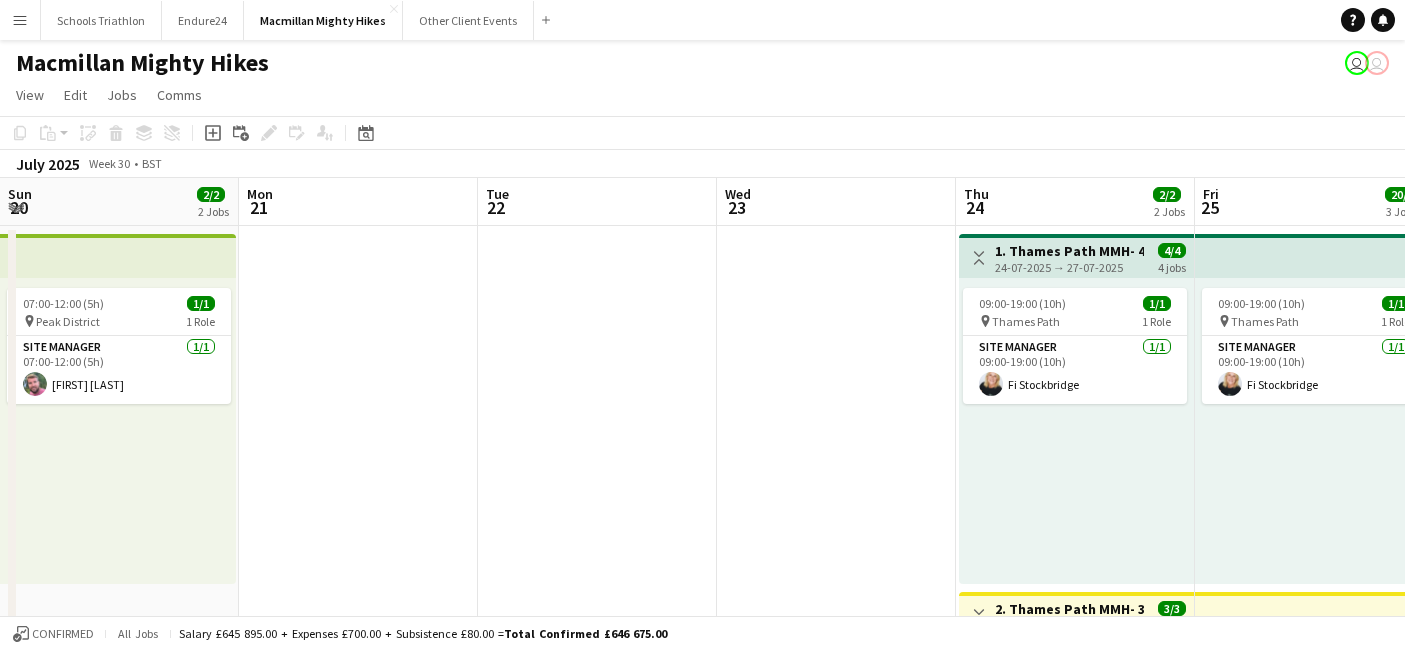 scroll, scrollTop: 0, scrollLeft: 0, axis: both 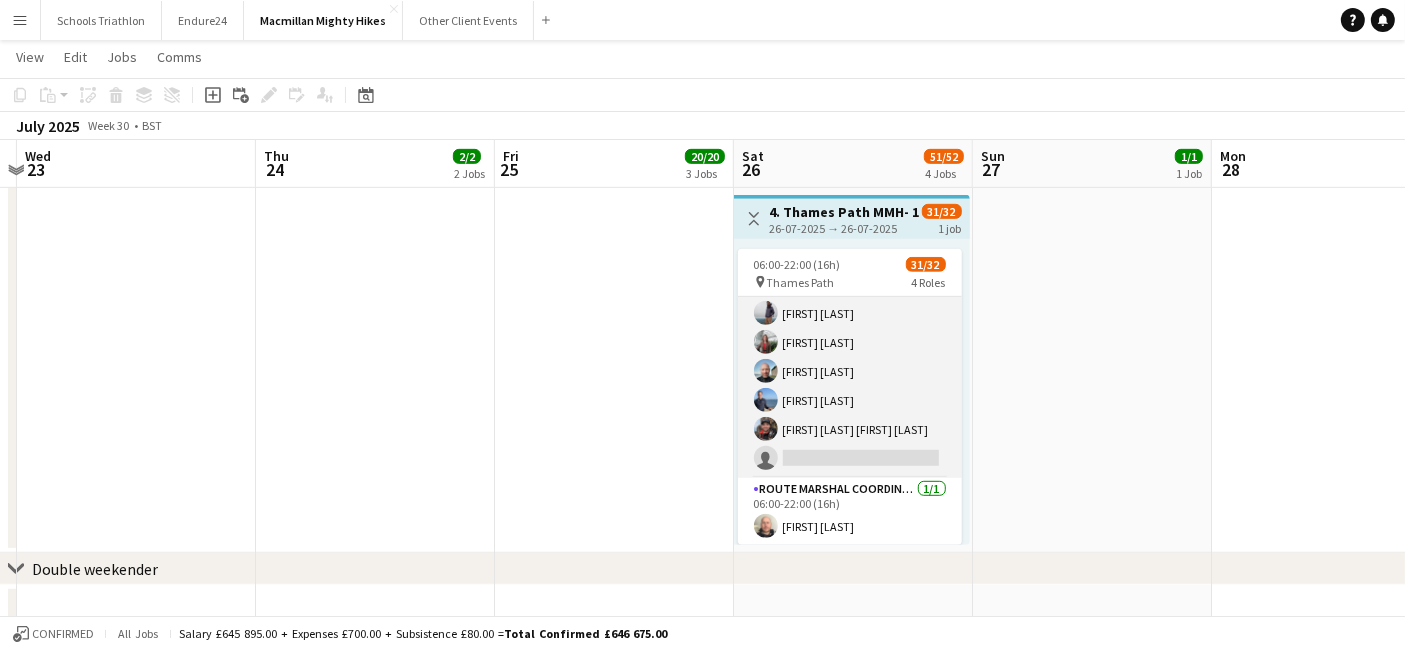 click on "Roaming Route Marshall   15A   15/16   06:00-20:00 (14h)
[FIRST] [LAST] [FIRST] [LAST] [FIRST] [LAST] [FIRST] [LAST] [FIRST] [LAST] [FIRST] [LAST] [FIRST] [LAST] [FIRST] [LAST] [FIRST] [LAST] [FIRST] [LAST] [FIRST] [LAST] [FIRST] [LAST]
single-neutral-actions" at bounding box center (850, 226) 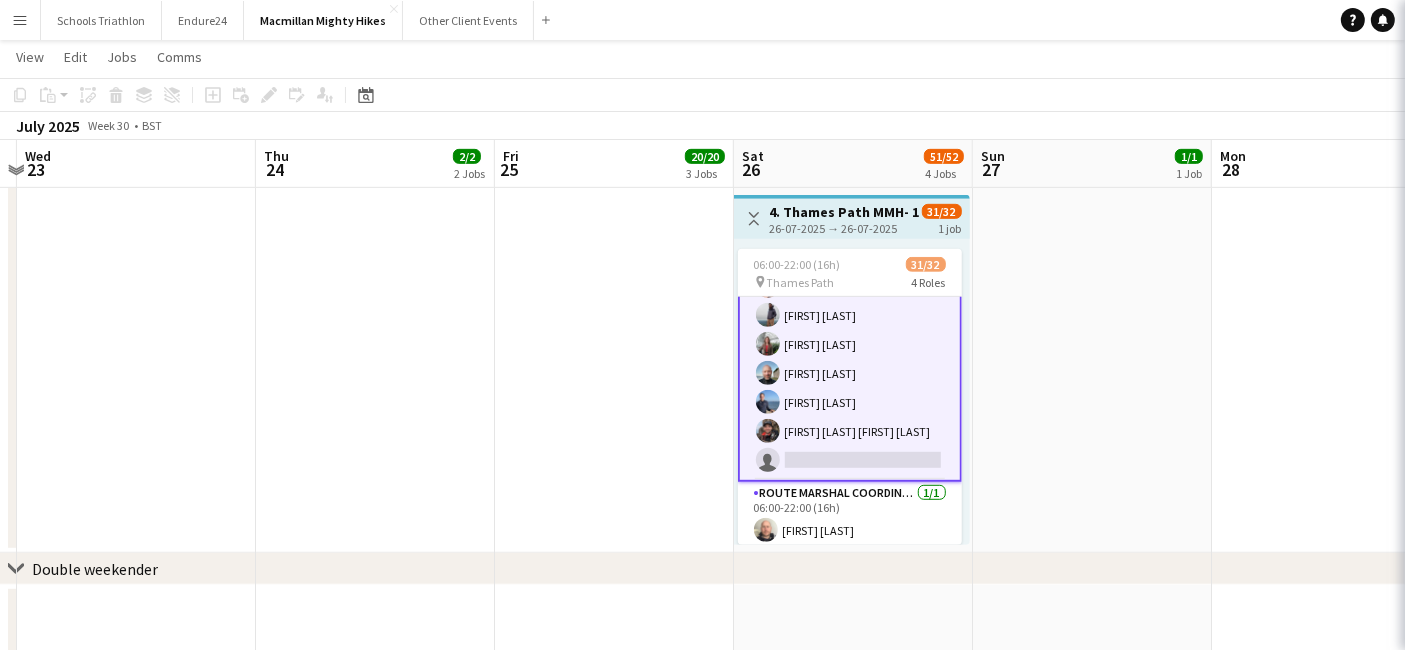 scroll, scrollTop: 837, scrollLeft: 0, axis: vertical 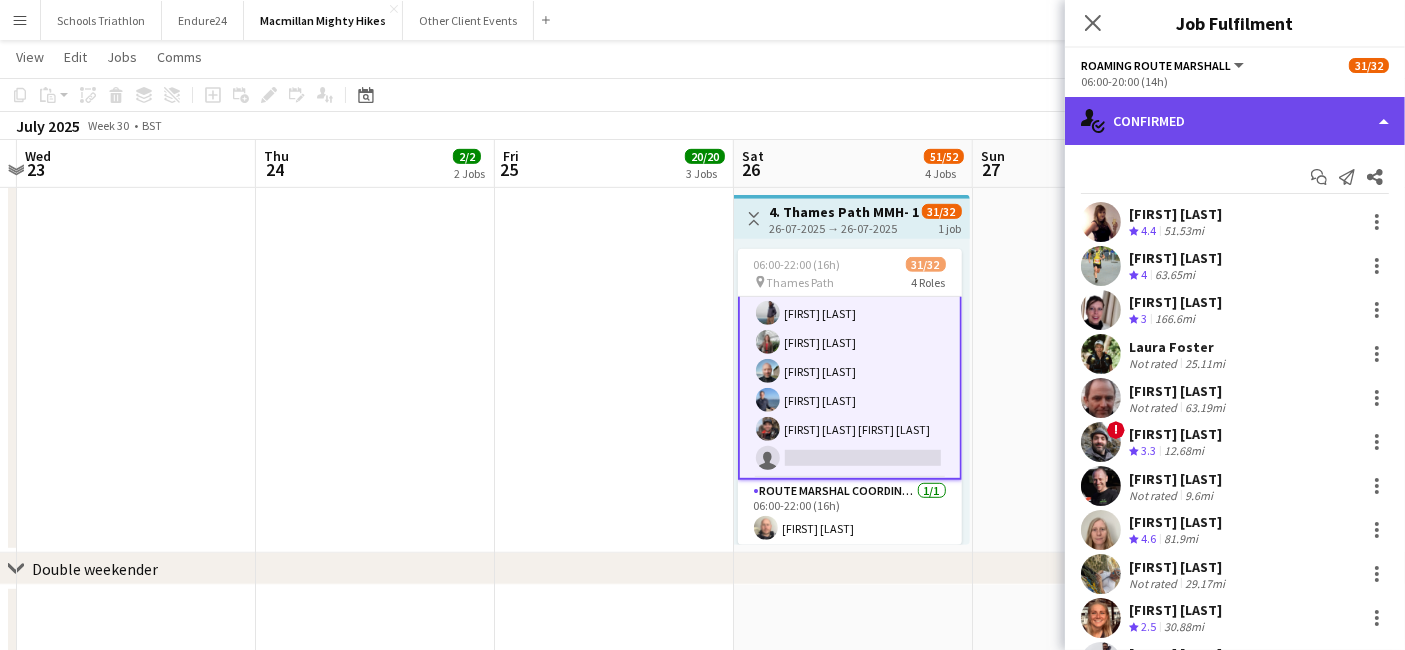 click on "single-neutral-actions-check-2
Confirmed" 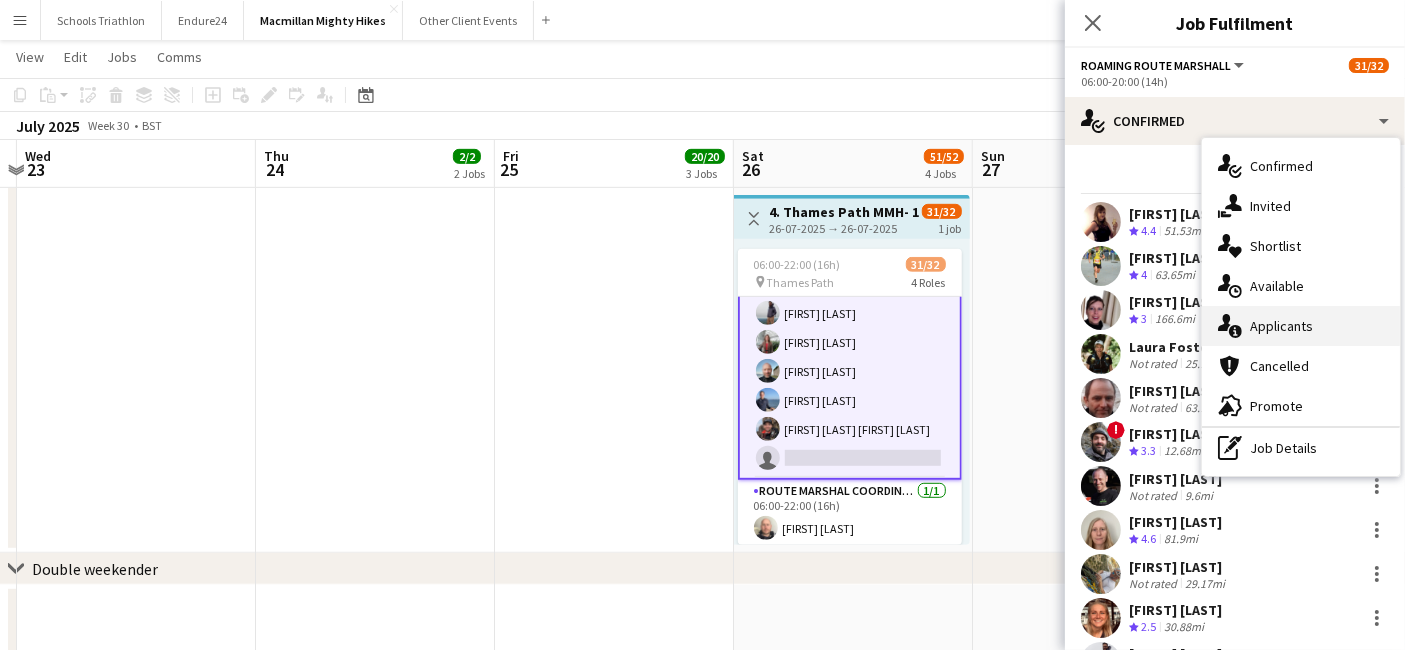 click on "single-neutral-actions-information
Applicants" at bounding box center (1301, 326) 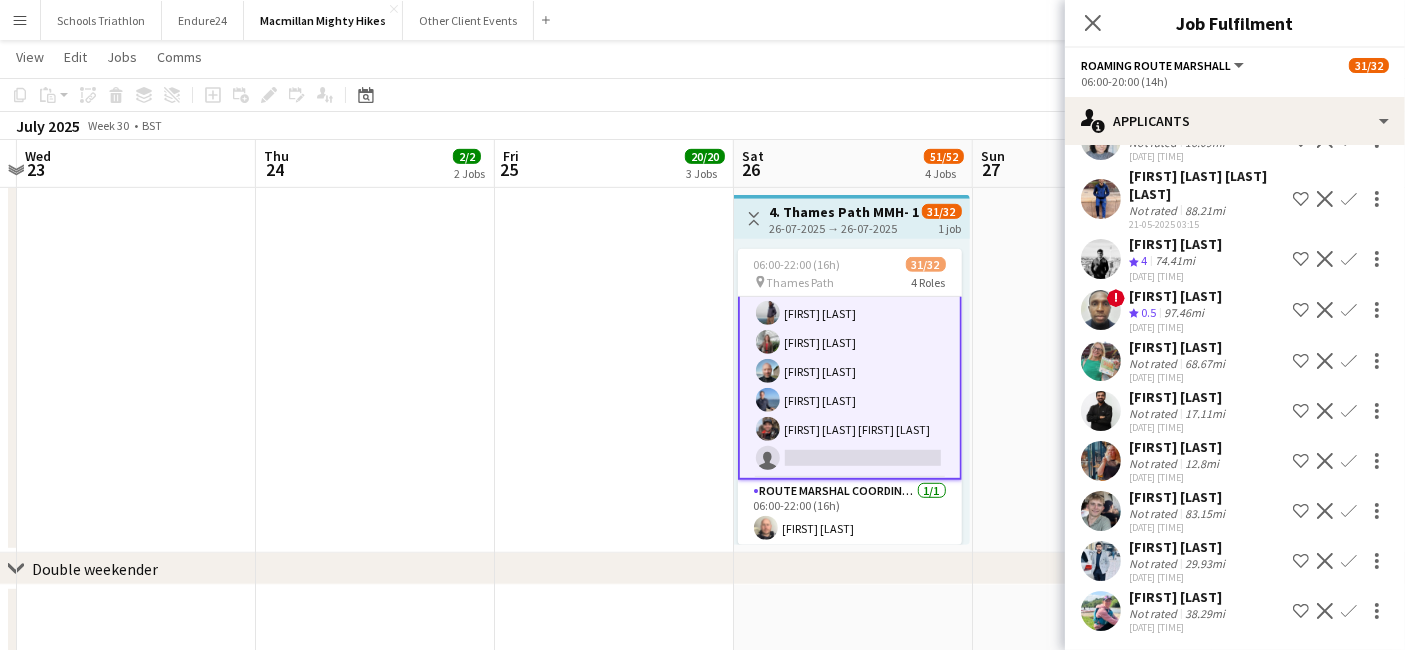 scroll, scrollTop: 399, scrollLeft: 0, axis: vertical 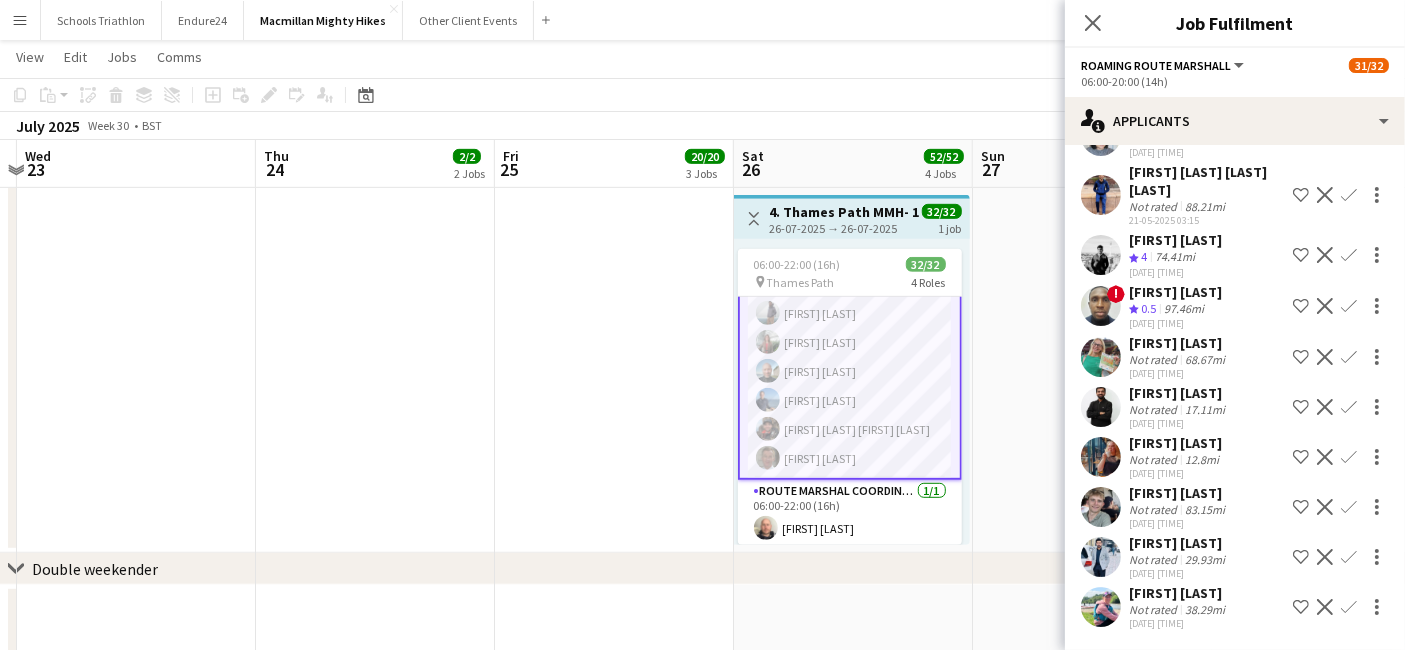 click on "Roaming Route Marshall   [NUMBER]/[NUMBER]   [TIME] ([TIME]h)
[FIRST] [LAST] [FIRST] [LAST] [FIRST] [LAST] [FIRST] [LAST] [FIRST] [LAST] ! [FIRST] [LAST] [FIRST] [LAST] [FIRST] [LAST] [FIRST] [LAST] [FIRST] [LAST] [FIRST] [LAST] [FIRST] [LAST] [FIRST] [LAST] [FIRST] [LAST]" at bounding box center (850, 226) 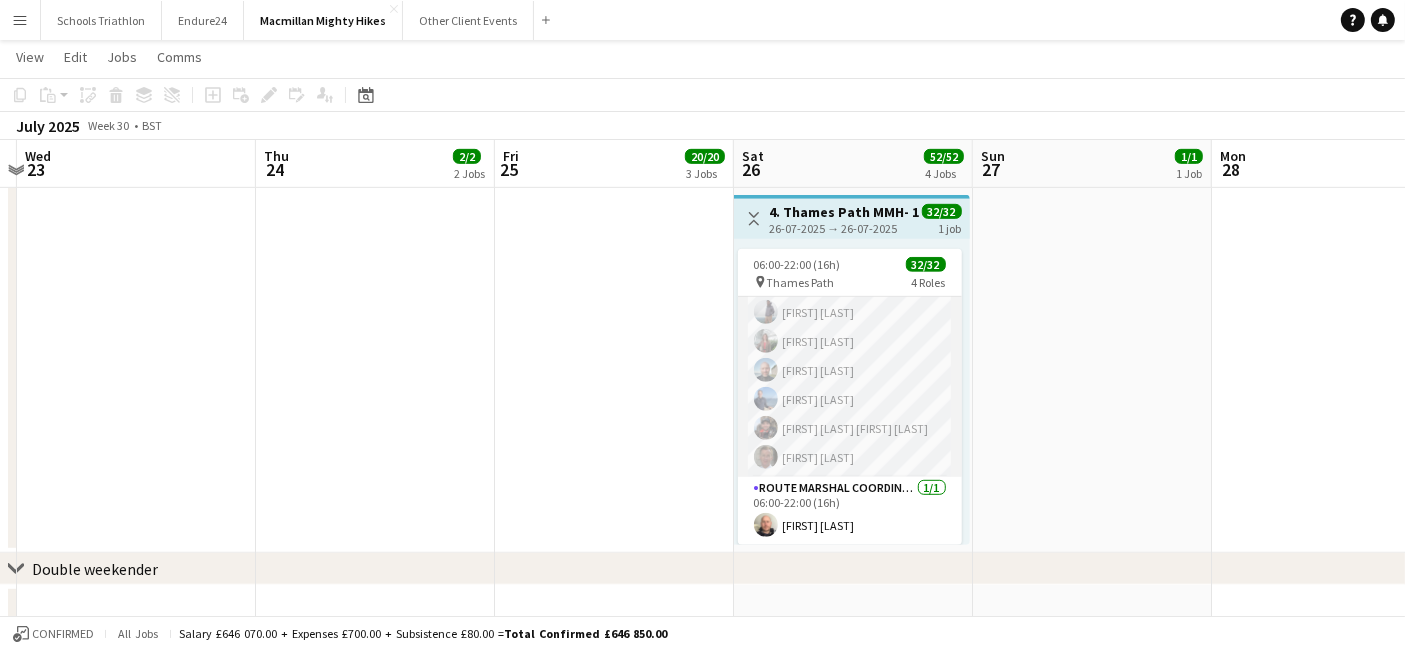 scroll, scrollTop: 835, scrollLeft: 0, axis: vertical 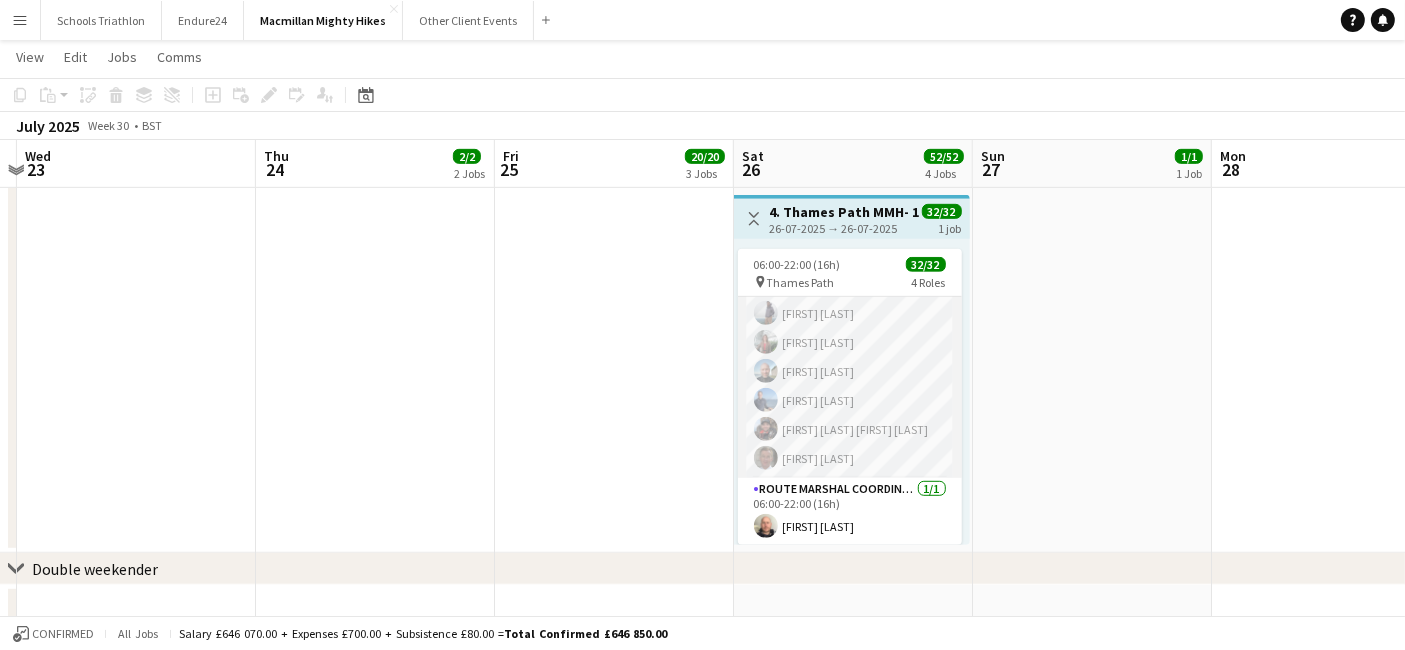 click on "Roaming Route Marshall   [NUMBER]/[NUMBER]   [TIME] ([TIME]h)
[FIRST] [LAST] [FIRST] [LAST] [FIRST] [LAST] [FIRST] [LAST] [FIRST] [LAST] ! [FIRST] [LAST] [FIRST] [LAST] [FIRST] [LAST] [FIRST] [LAST] [FIRST] [LAST] [FIRST] [LAST] [FIRST] [LAST] [FIRST] [LAST] [FIRST] [LAST]" at bounding box center (850, 226) 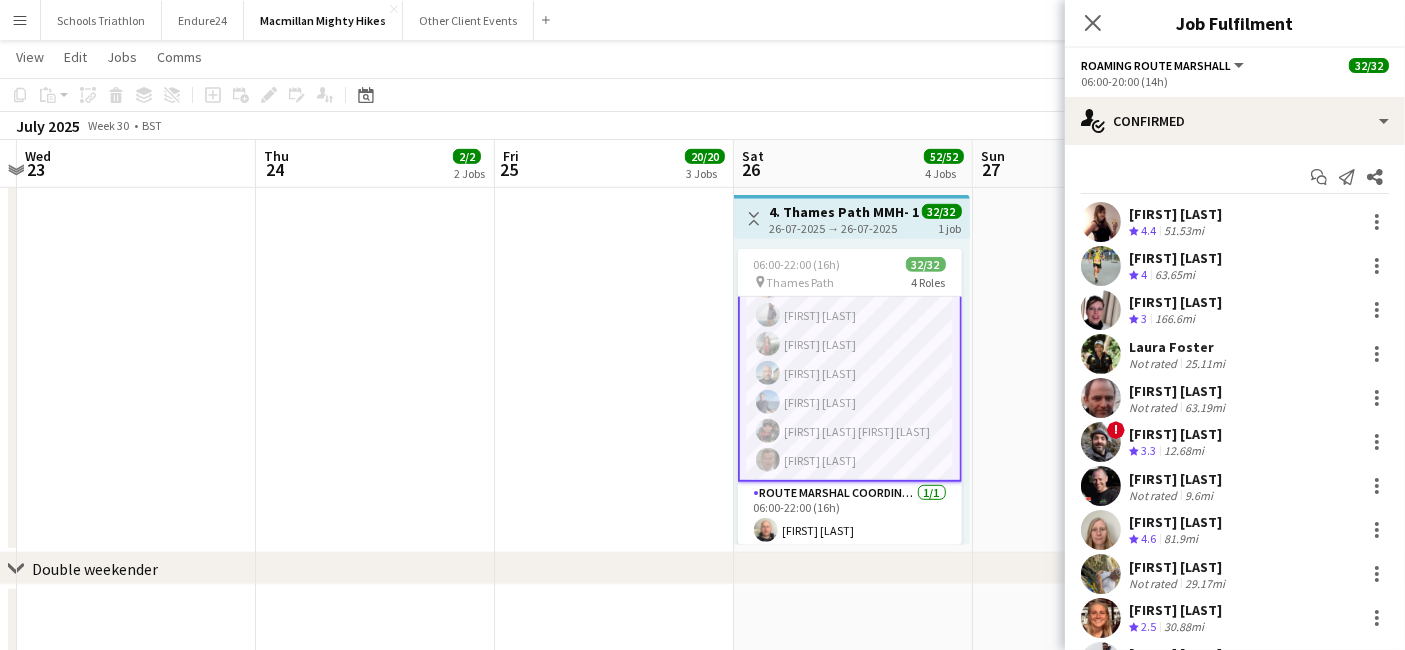 scroll, scrollTop: 837, scrollLeft: 0, axis: vertical 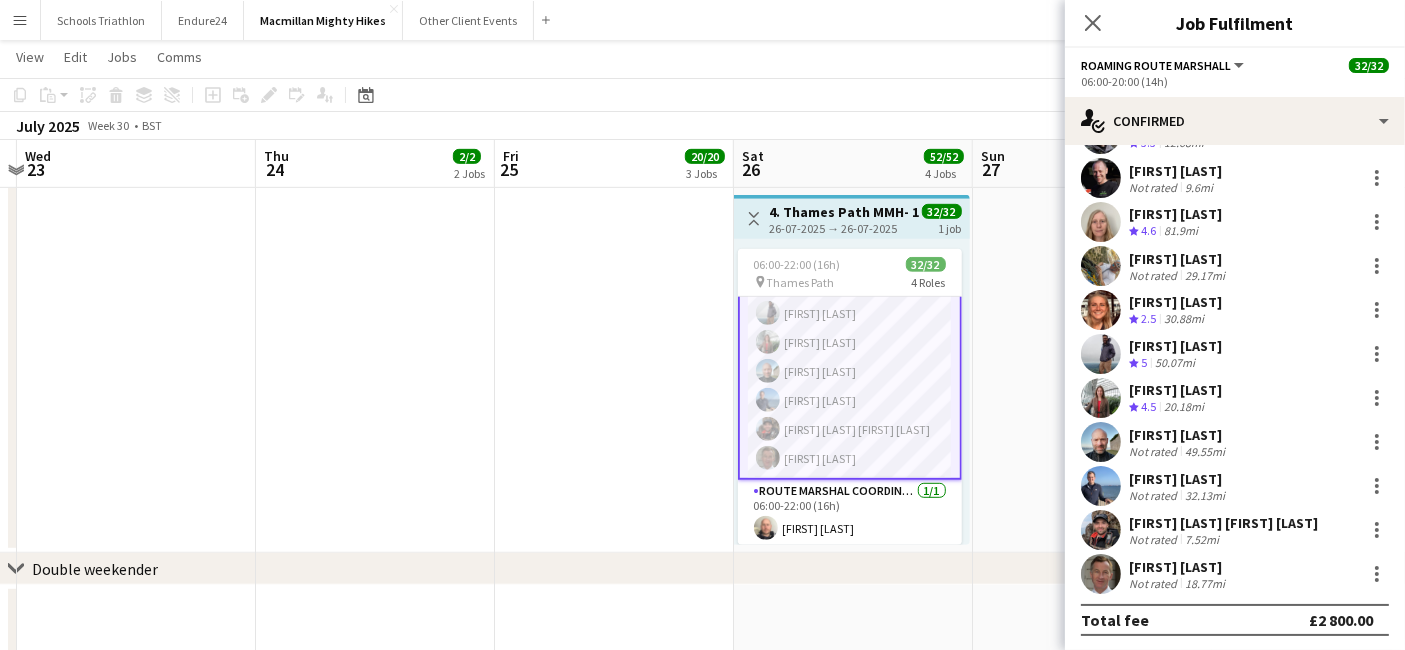 click on "Kat Gibson
Crew rating
4.4   51.53mi   Kevin Moulding
Crew rating
4   63.65mi   Lynne Fitzgerald
Crew rating
3   166.6mi   Laura Foster   Not rated   25.11mi   Tony Stevens   Not rated   63.19mi  !  George Perry
Crew rating
3.3   12.68mi   Phillip Young   Not rated   9.6mi   Emma Rodger
Crew rating
4.6   81.9mi   martin upfold   Not rated   29.17mi   Lucy Hayward
Crew rating
2.5   30.88mi   Jonathan Ali
Crew rating
5   50.07mi   Kimberley Gratton
Crew rating
4.5   20.18mi   Oliver Brotherton   Not rated   49.55mi   Oliver Foord   Not rated   32.13mi   Valentino Cosma Bosa   Not rated   7.52mi   Simon Hicks   Not rated   18.77mi" at bounding box center (1235, 244) 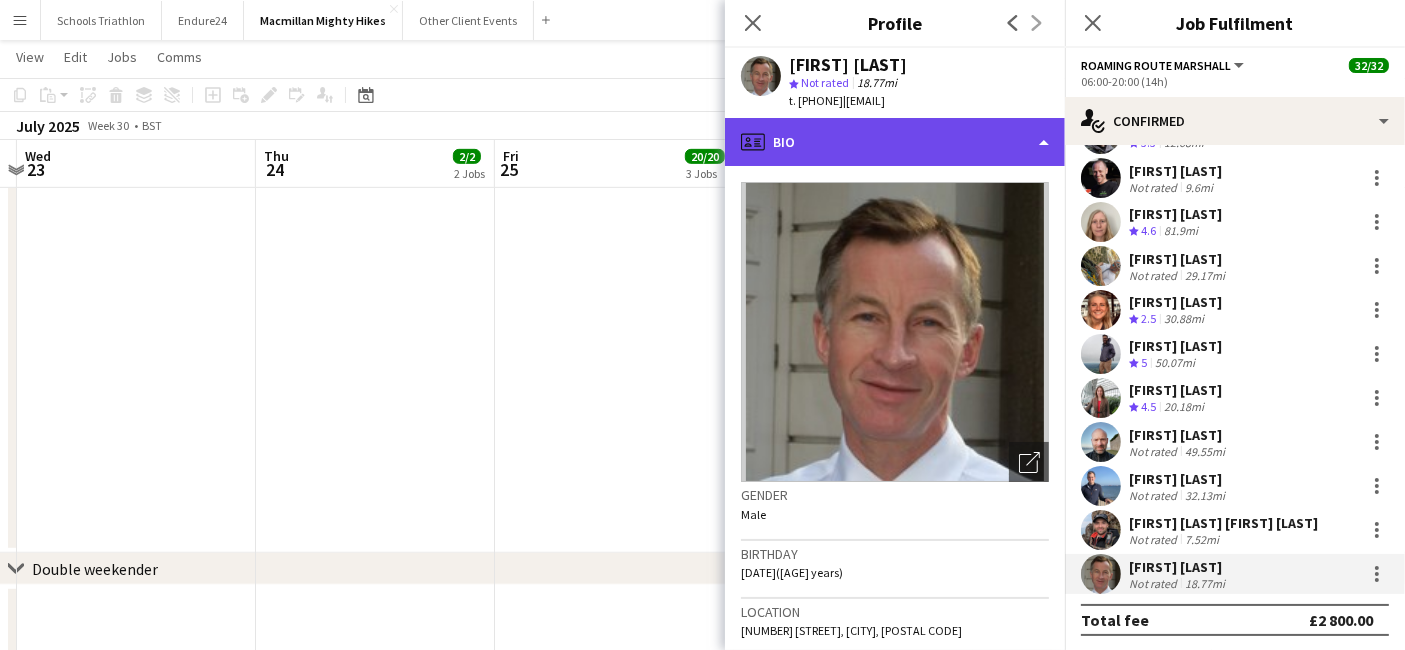 click on "profile
Bio" 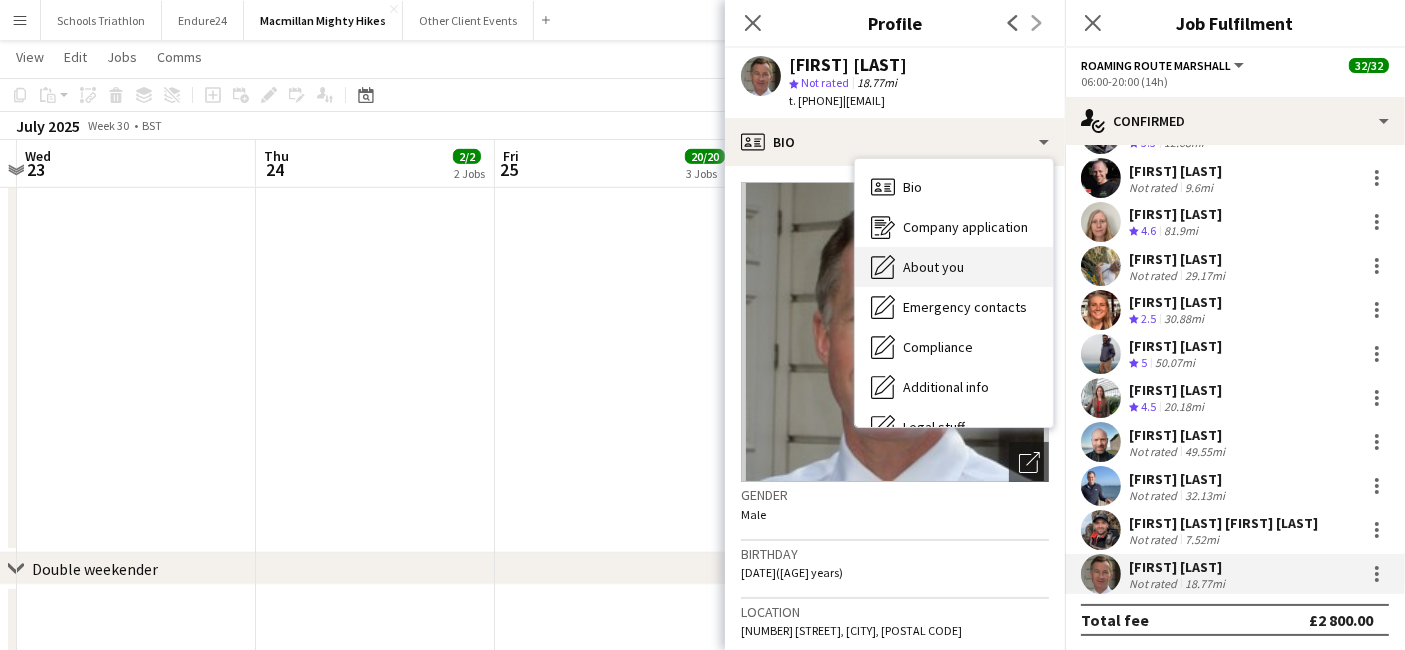 click on "About you" at bounding box center [933, 267] 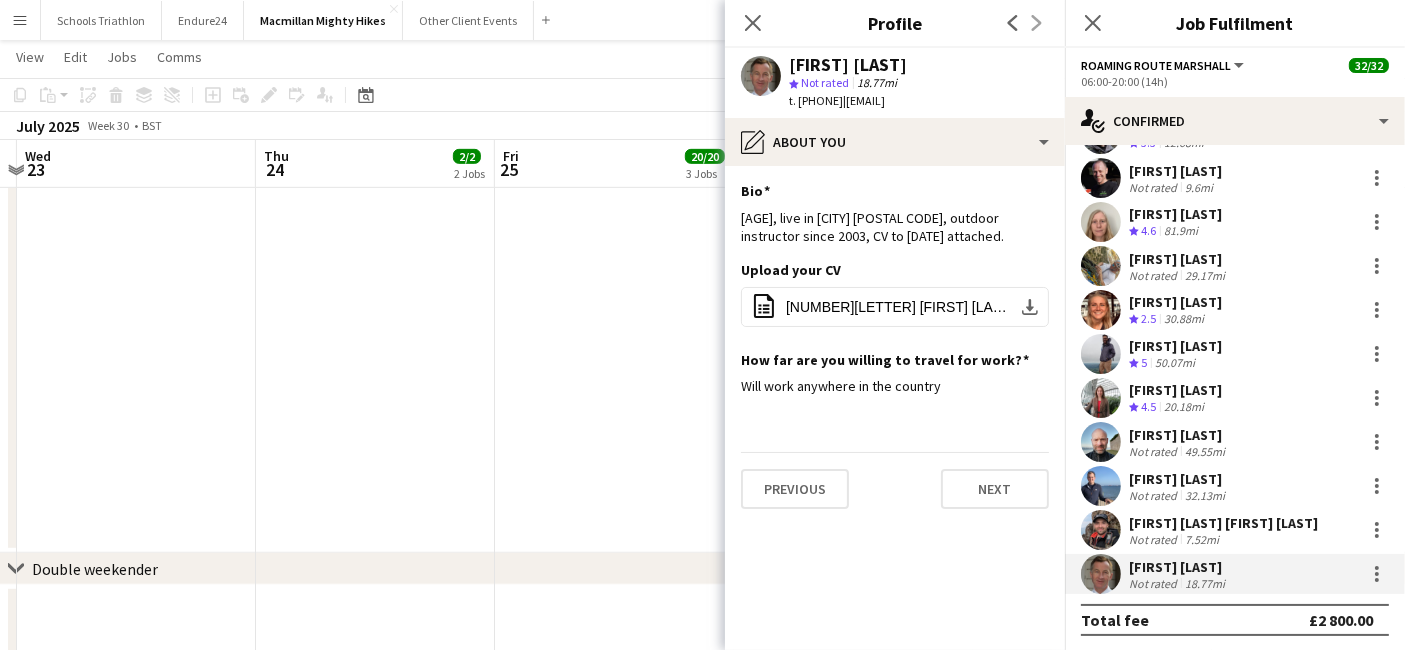 click at bounding box center (136, -167) 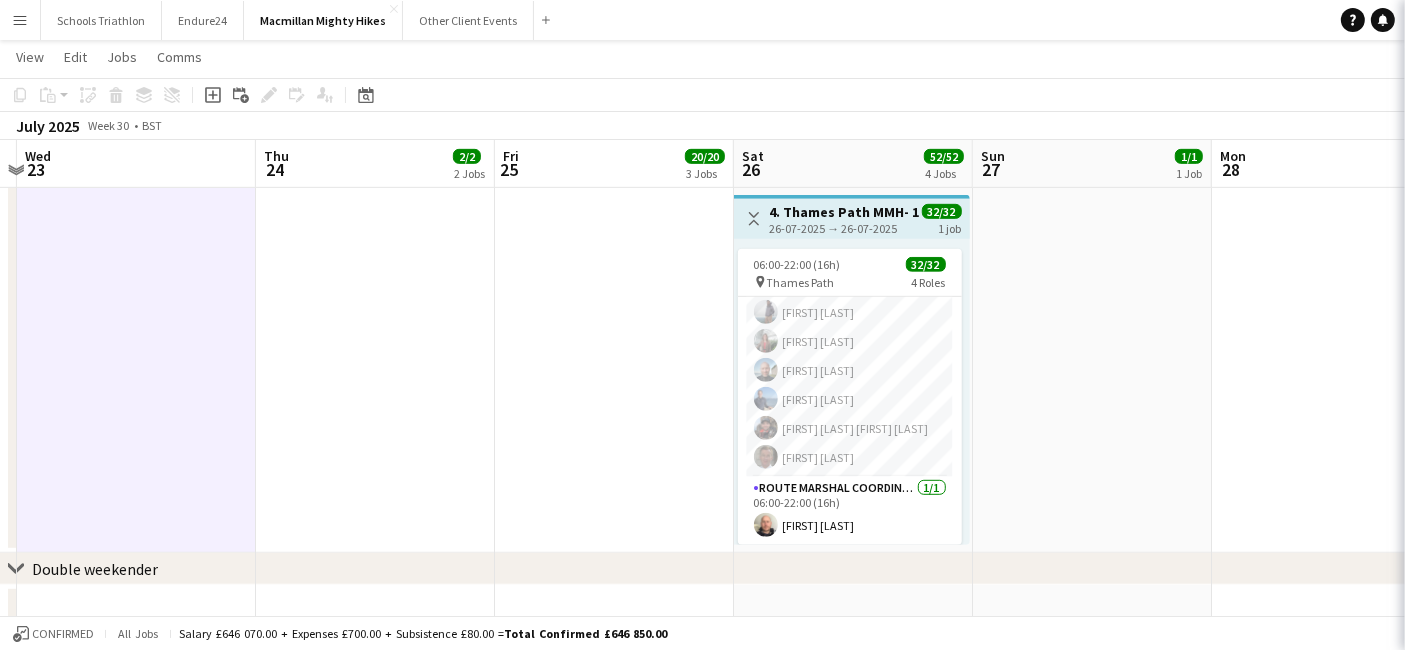 scroll, scrollTop: 835, scrollLeft: 0, axis: vertical 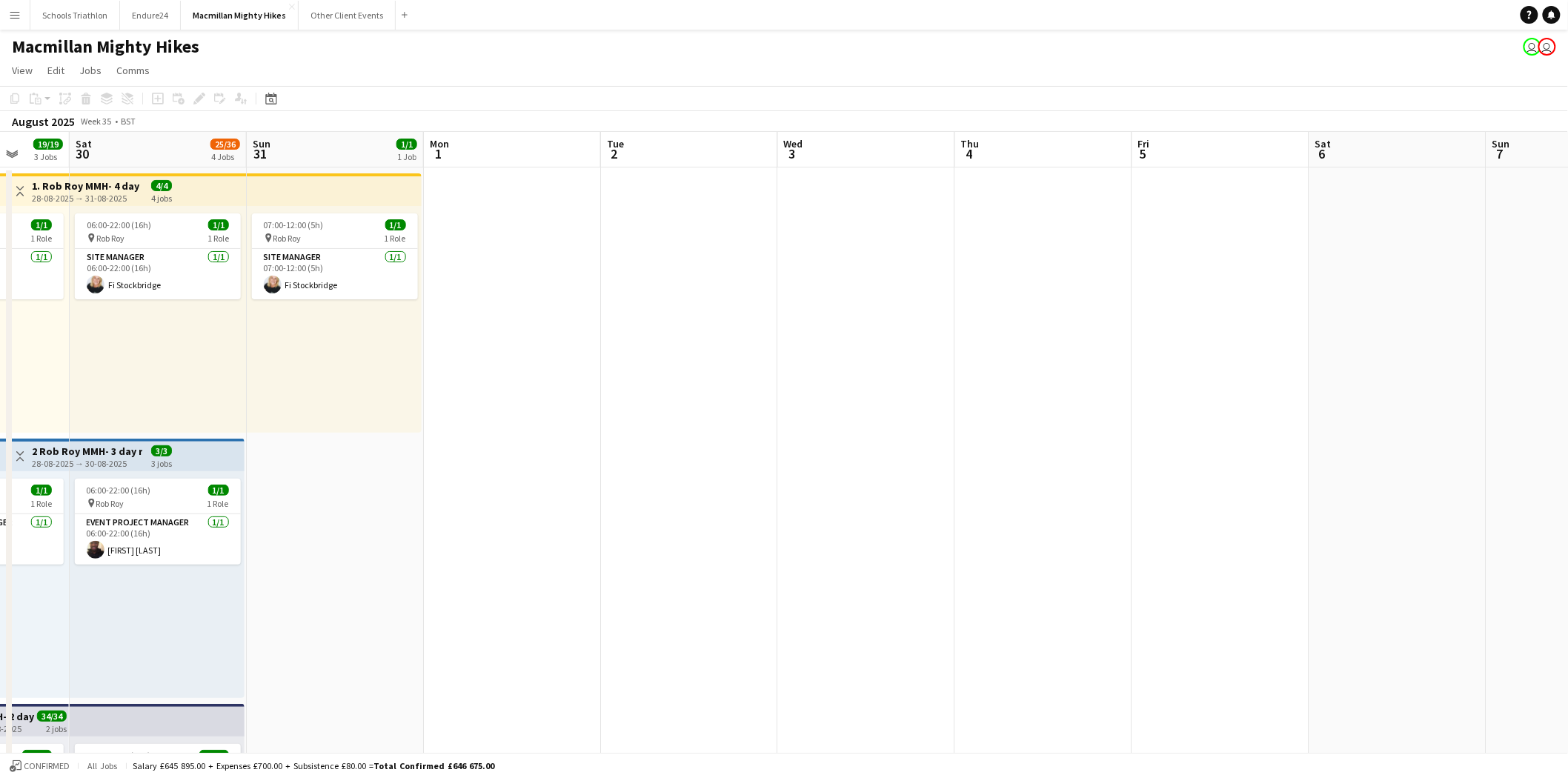 click on "Menu" at bounding box center (15, 15) 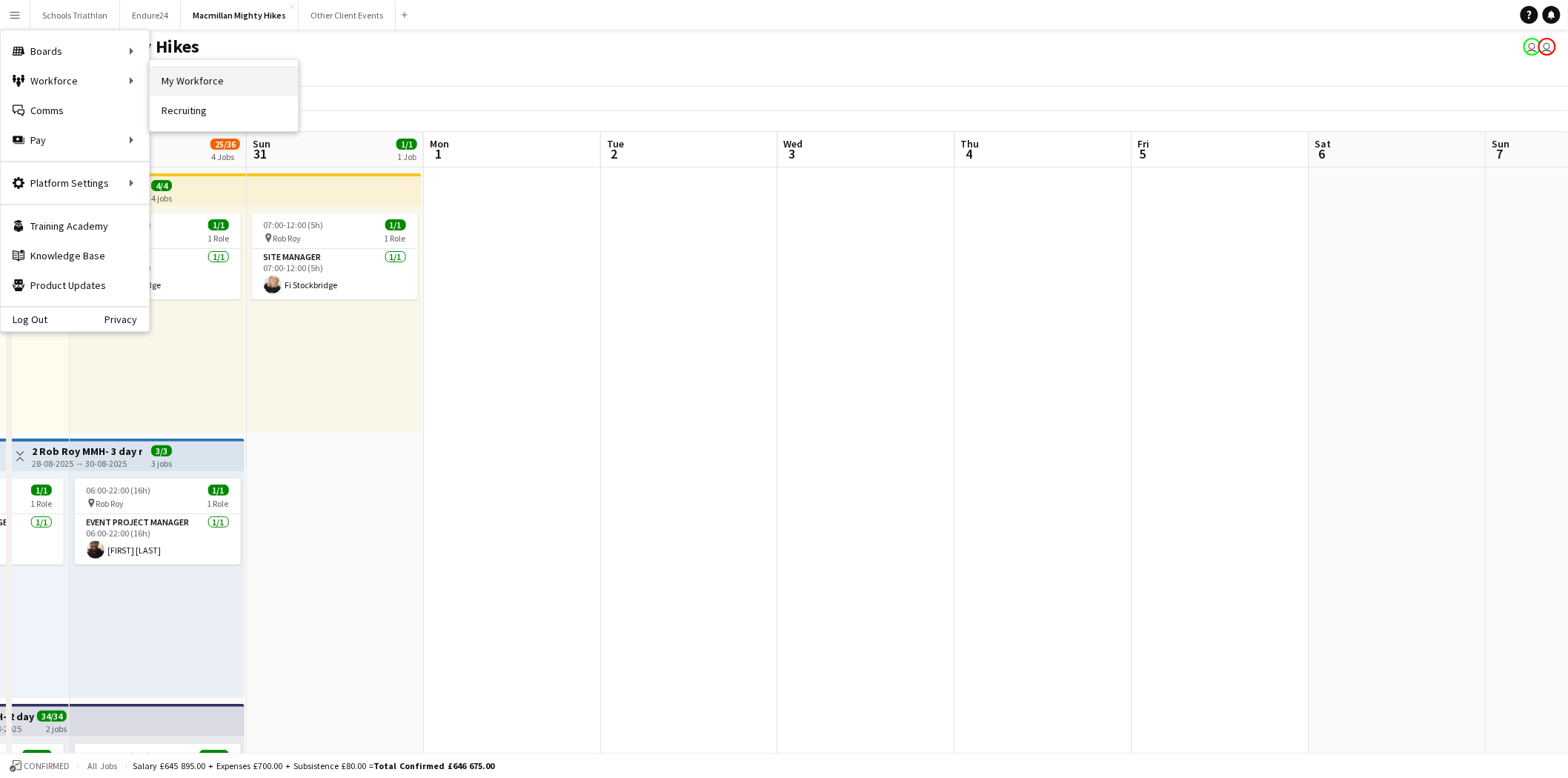 click on "My Workforce" at bounding box center [224, 81] 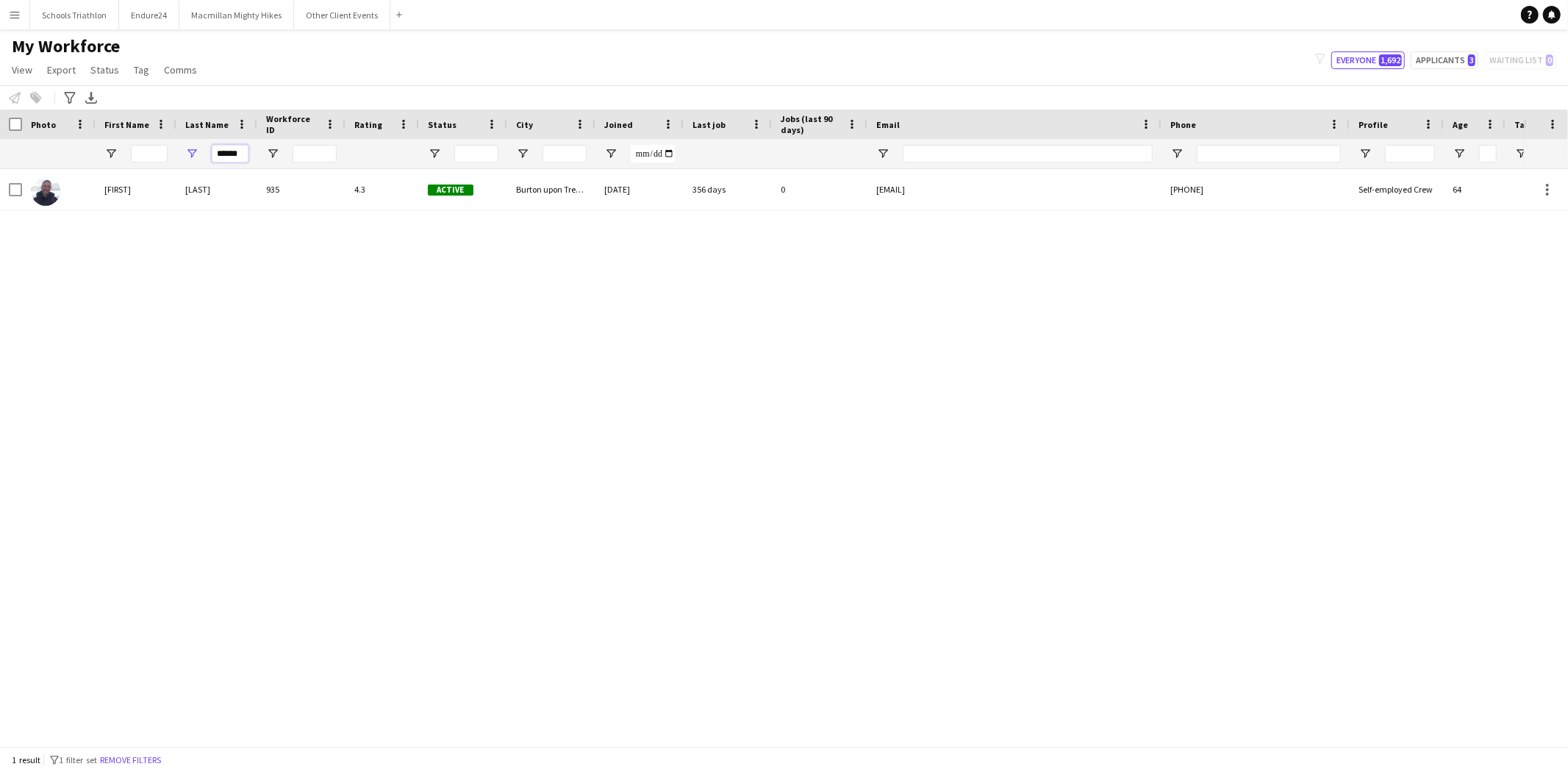 click on "******" at bounding box center (230, 154) 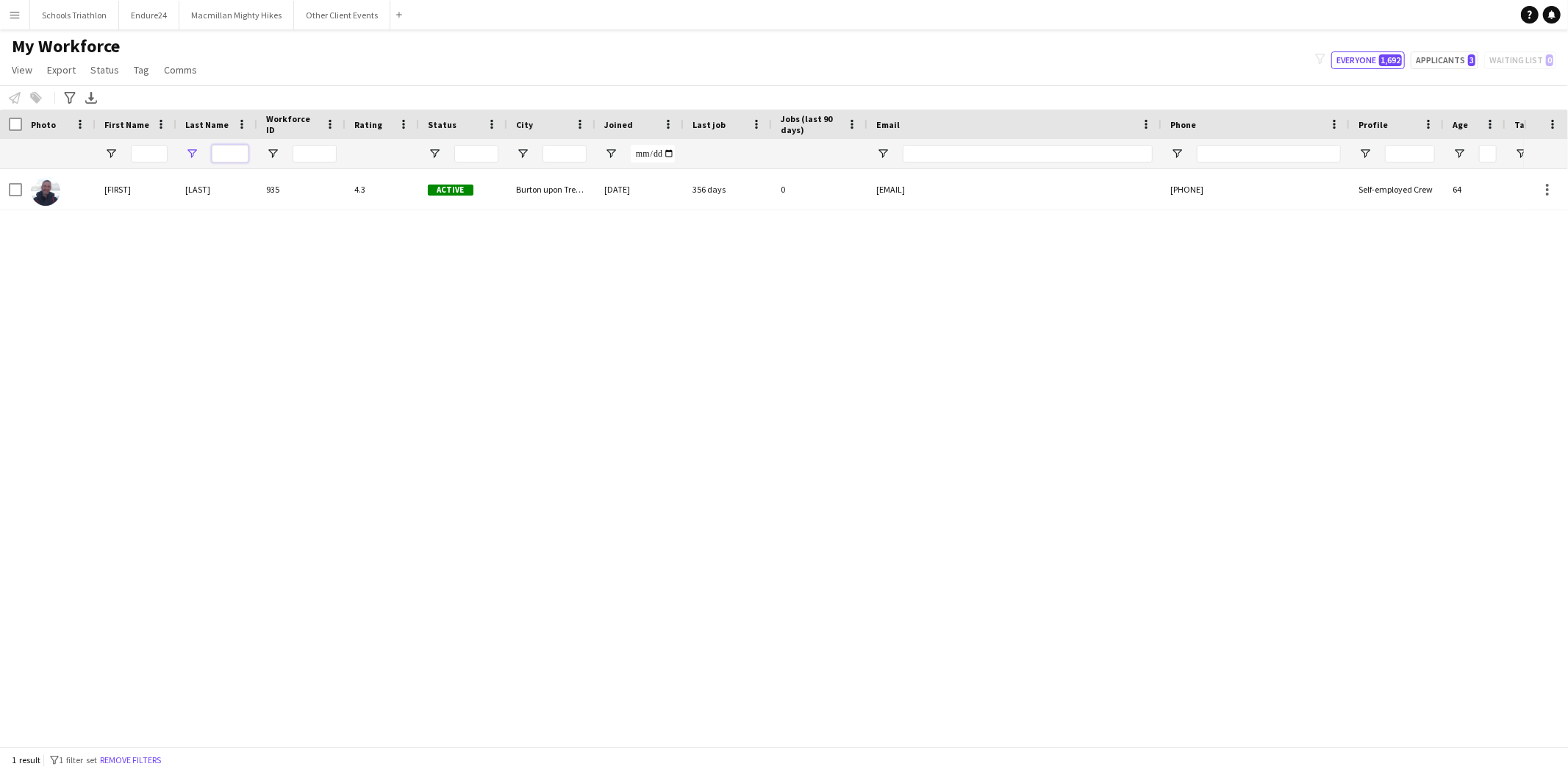 type 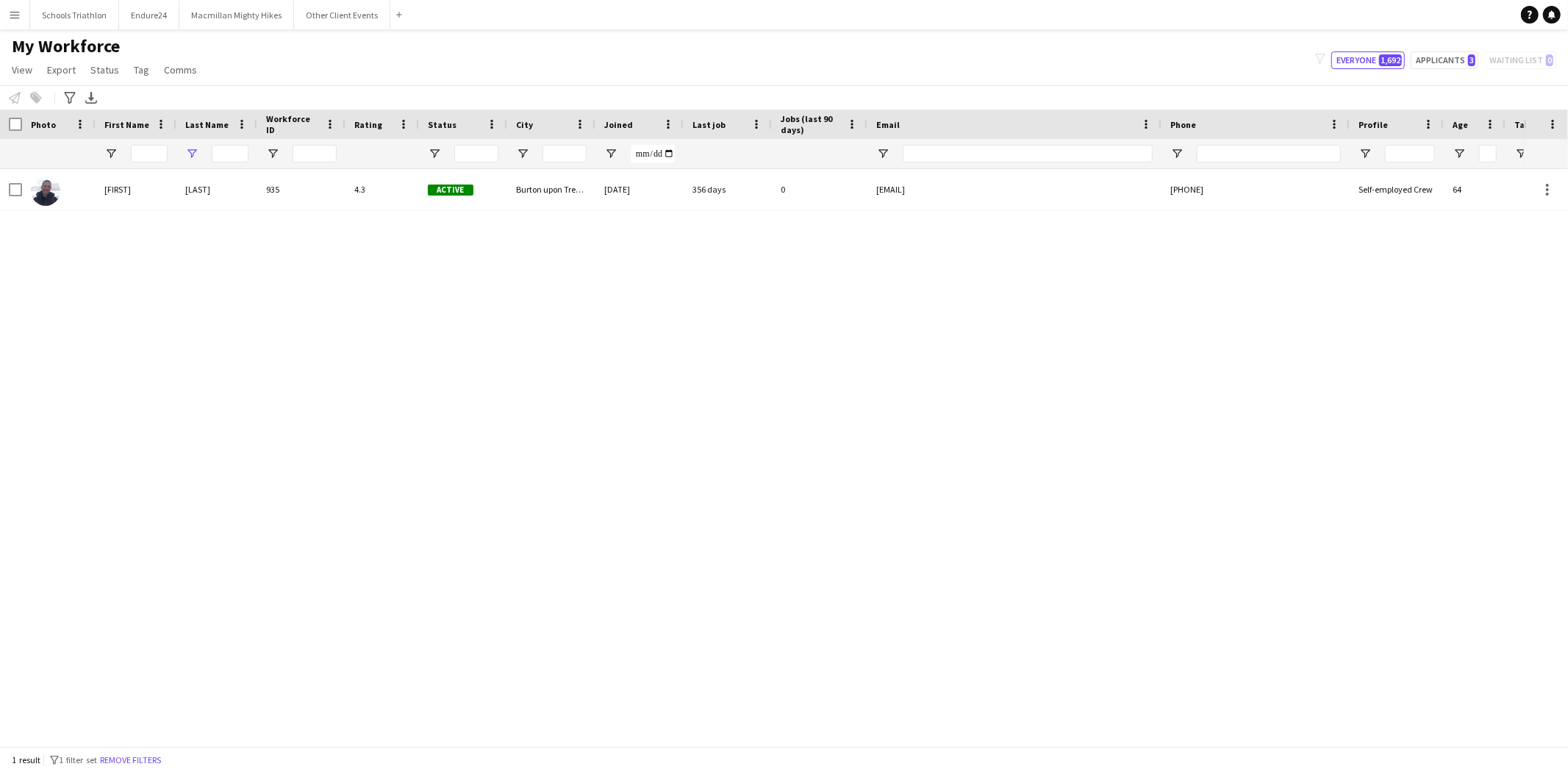 click on "[FIRST] [LAST] [NUMBER] [NUMBER].[NUMBER] Active [CITY], [STATE] [DATE] [NUMBER] days [NUMBER] and [EMAIL] [PHONE] Self-employed Crew [NUMBER]" at bounding box center [762, 451] 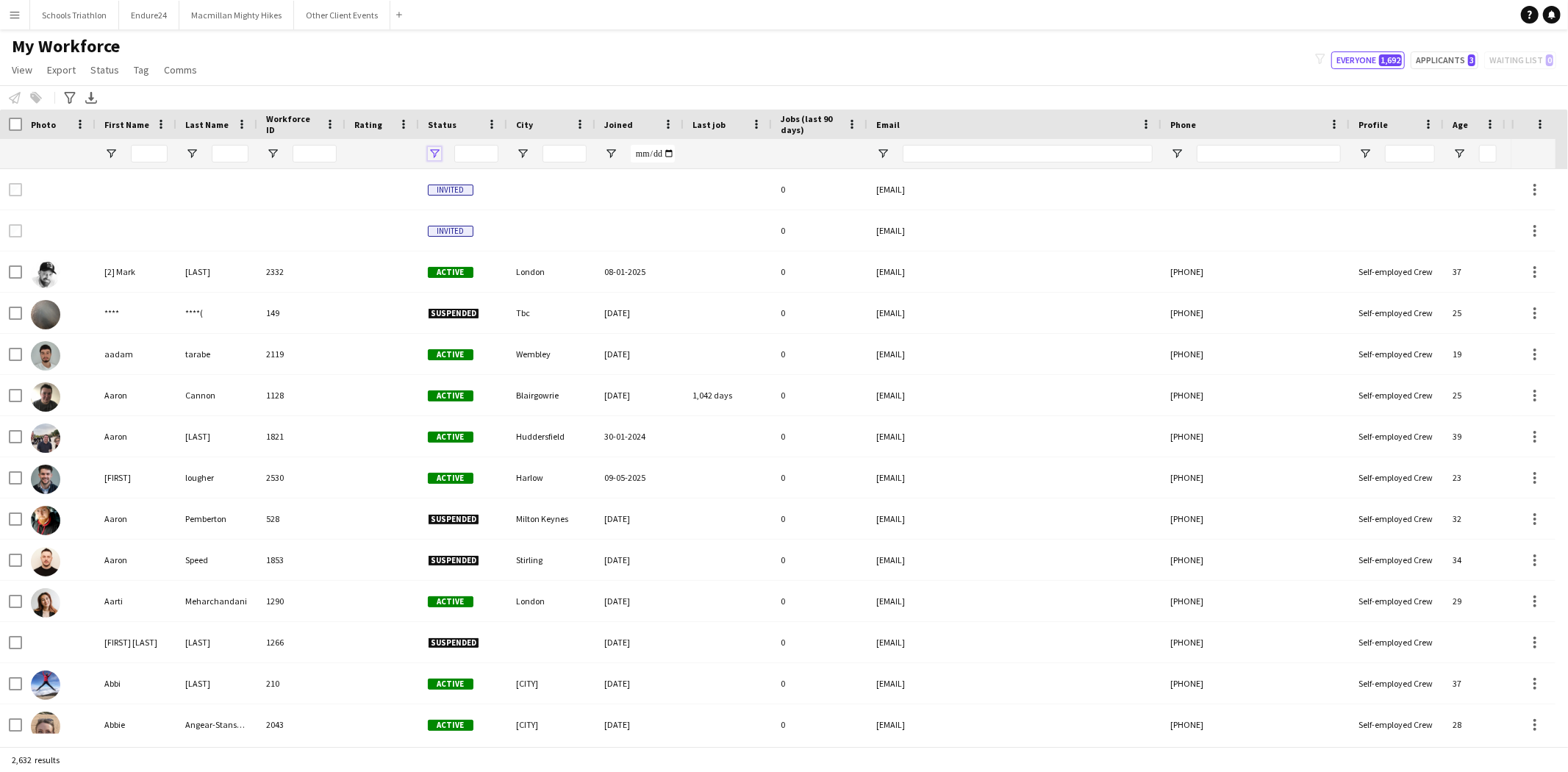 click at bounding box center [434, 154] 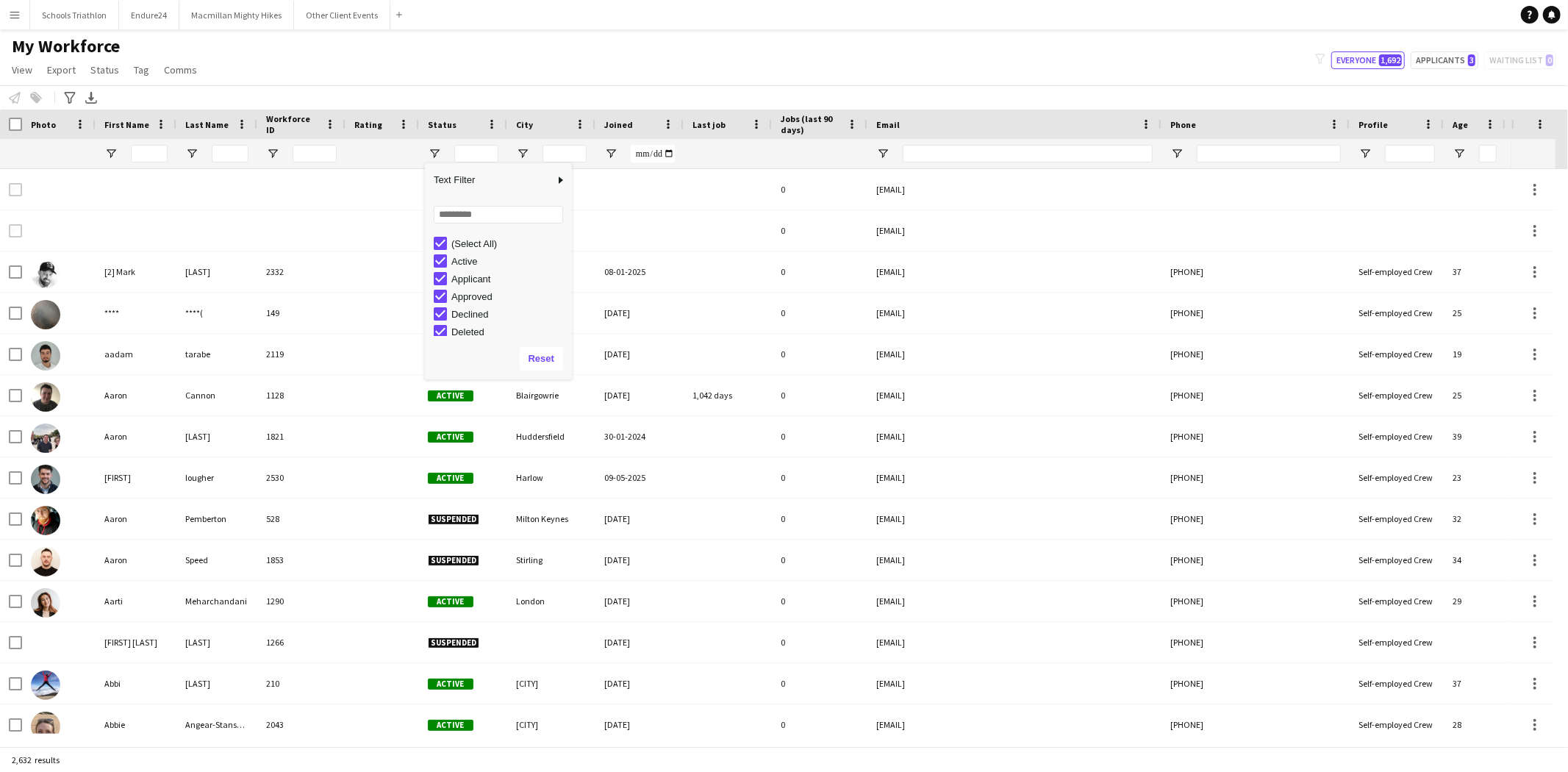click on "Active" at bounding box center (509, 261) 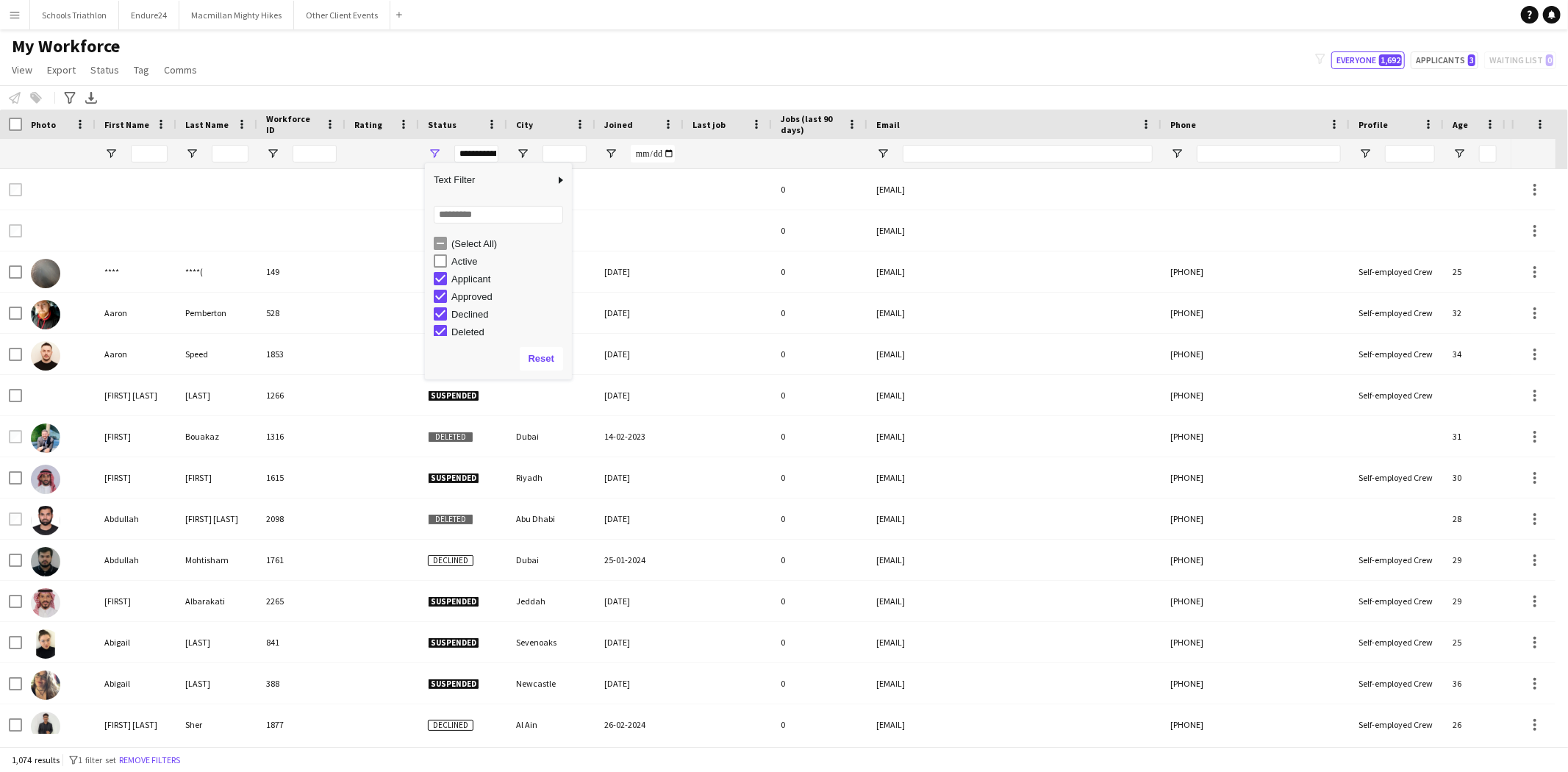 click on "Active" at bounding box center (509, 261) 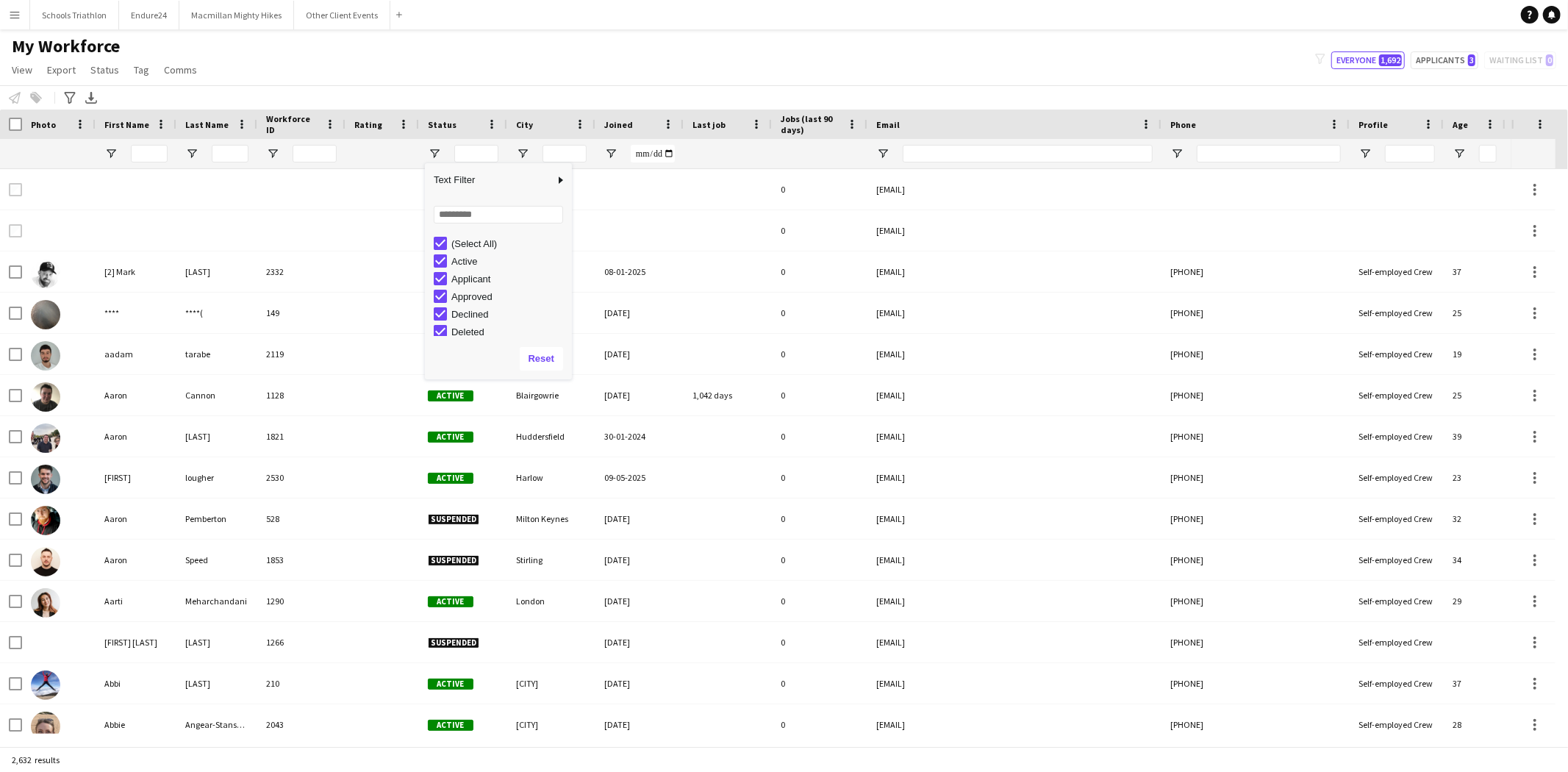 click on "(Select All)" at bounding box center [509, 243] 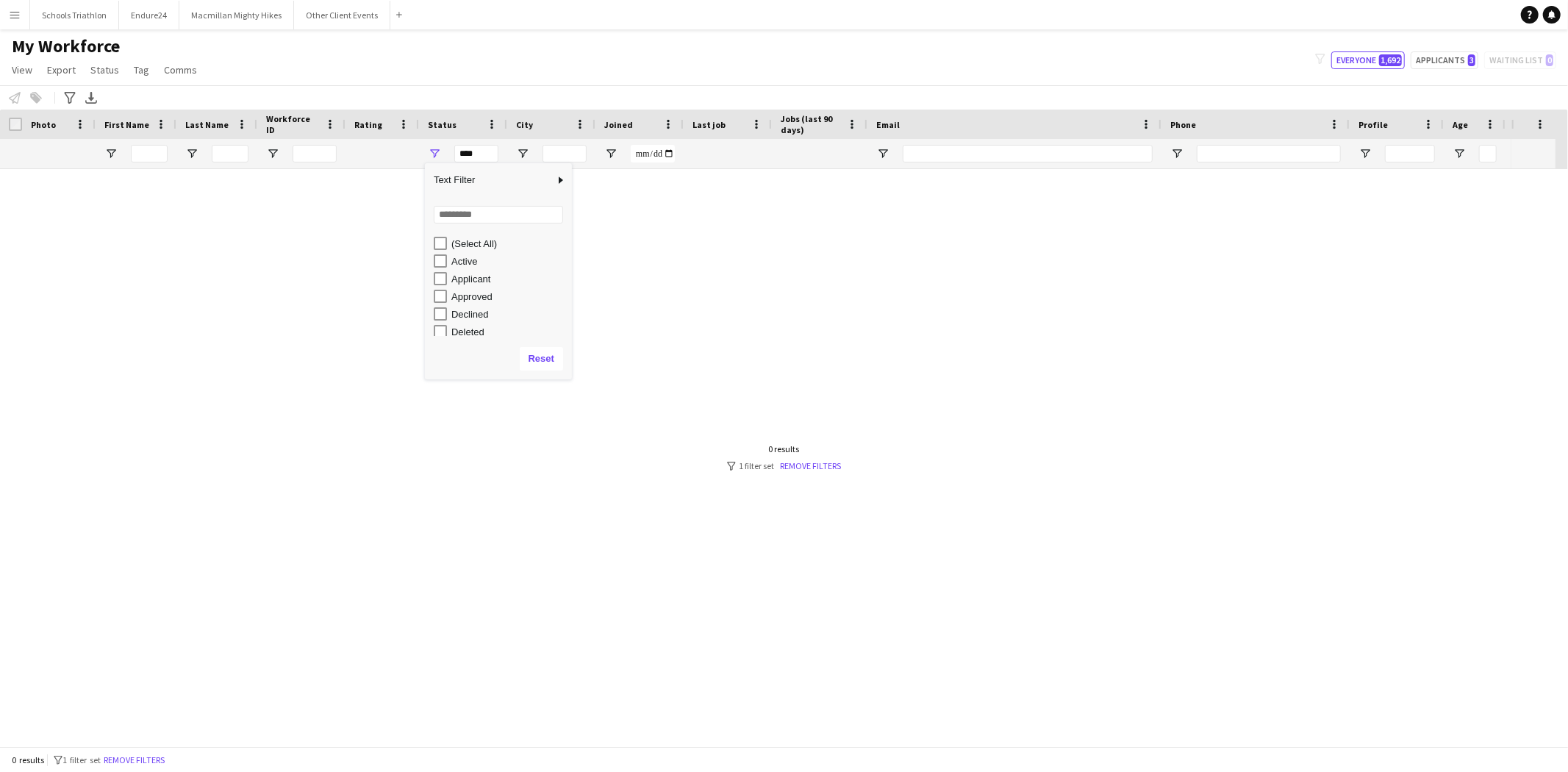 click on "Active" at bounding box center [509, 261] 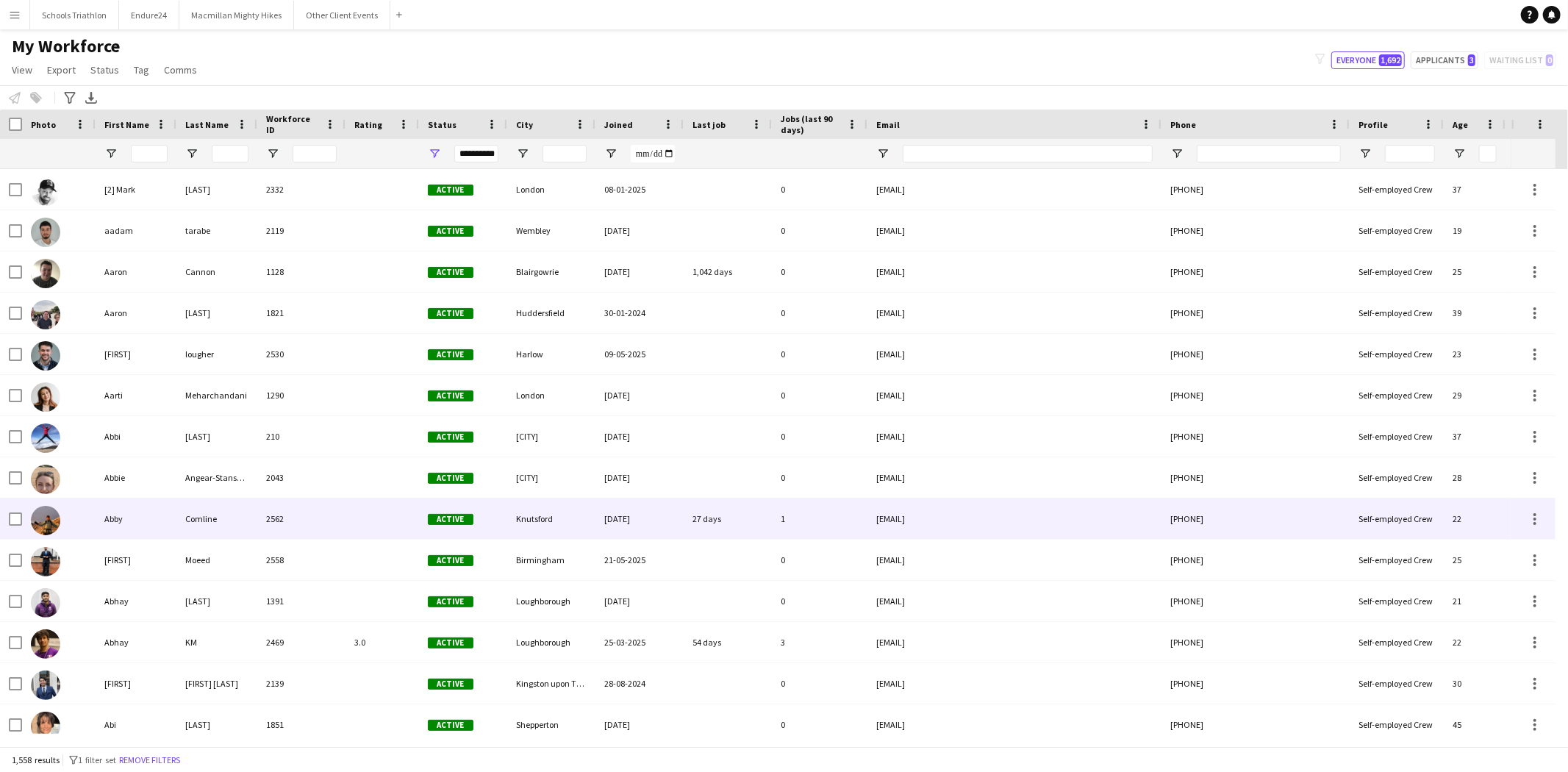 click on "Knutsford" at bounding box center [551, 518] 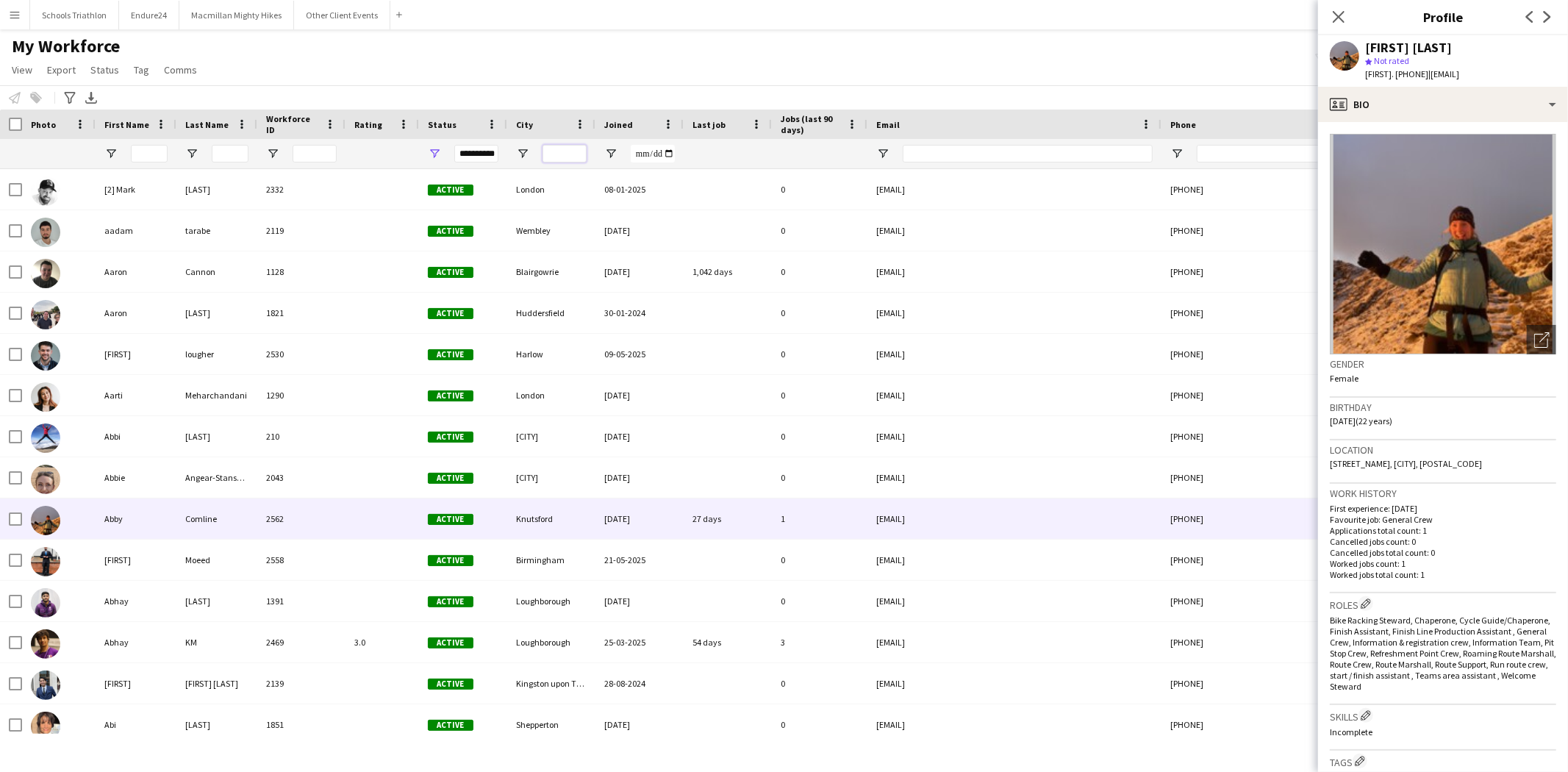 click at bounding box center [565, 154] 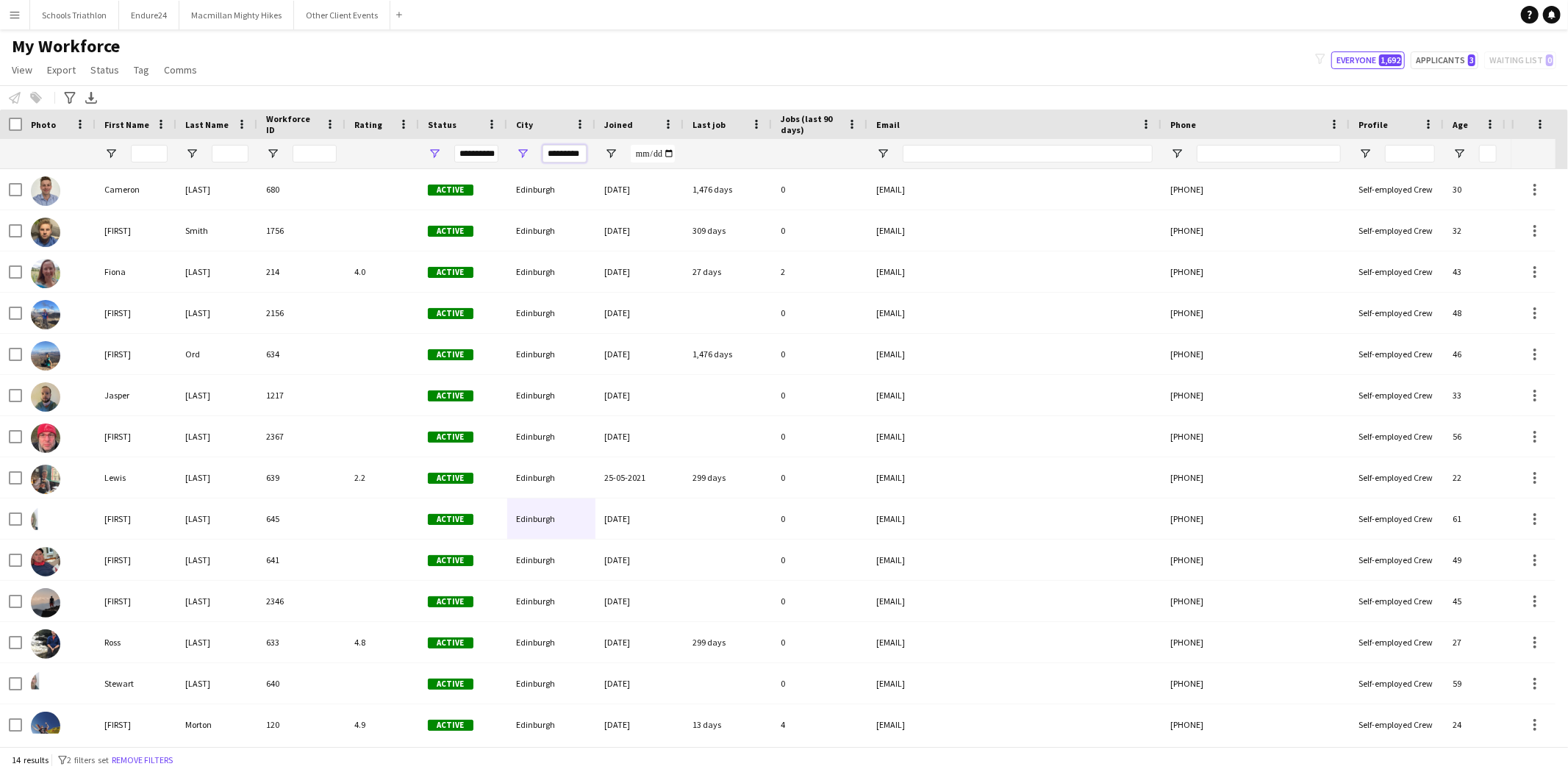 scroll, scrollTop: 0, scrollLeft: 1, axis: horizontal 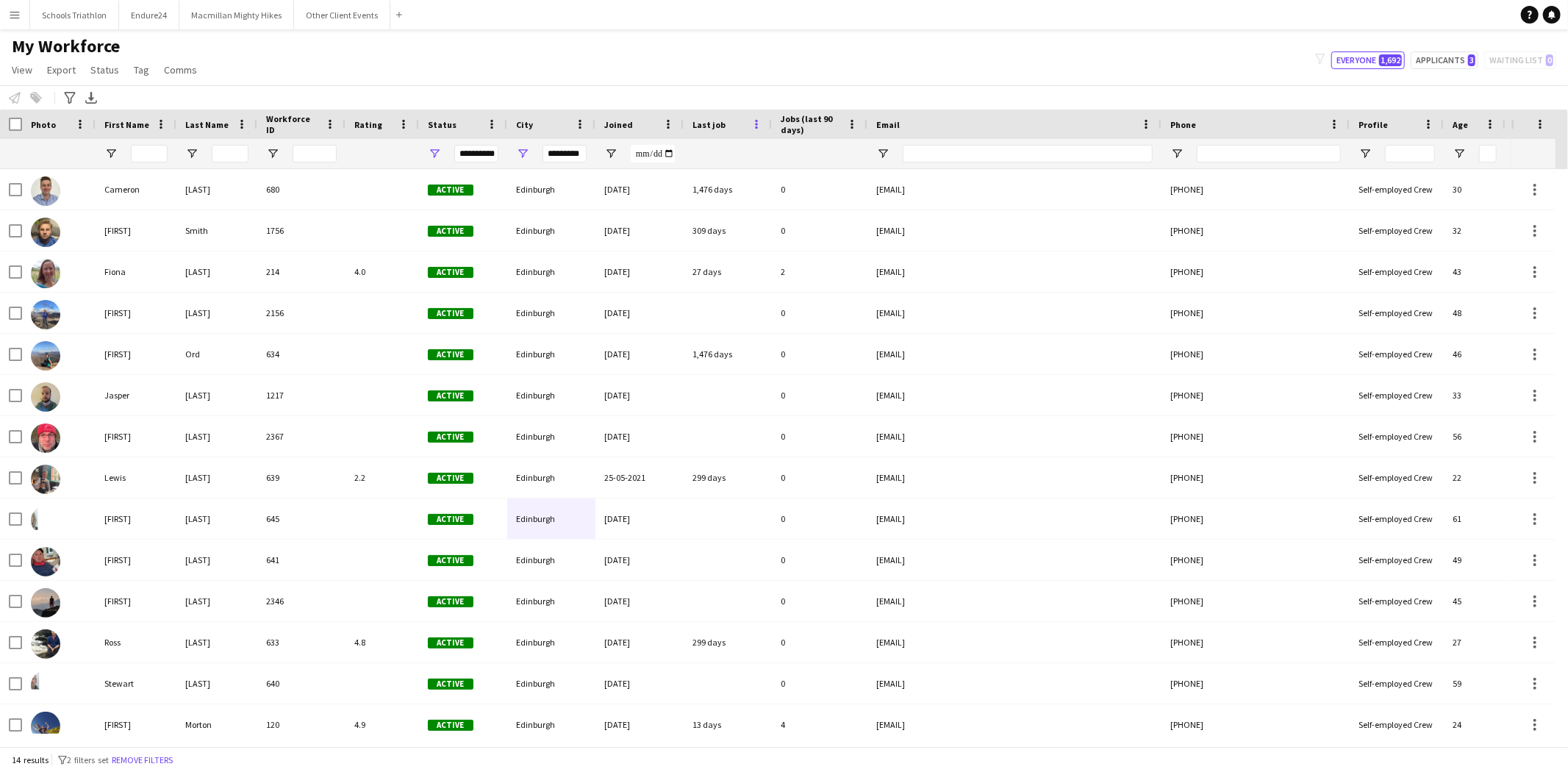 click at bounding box center (756, 124) 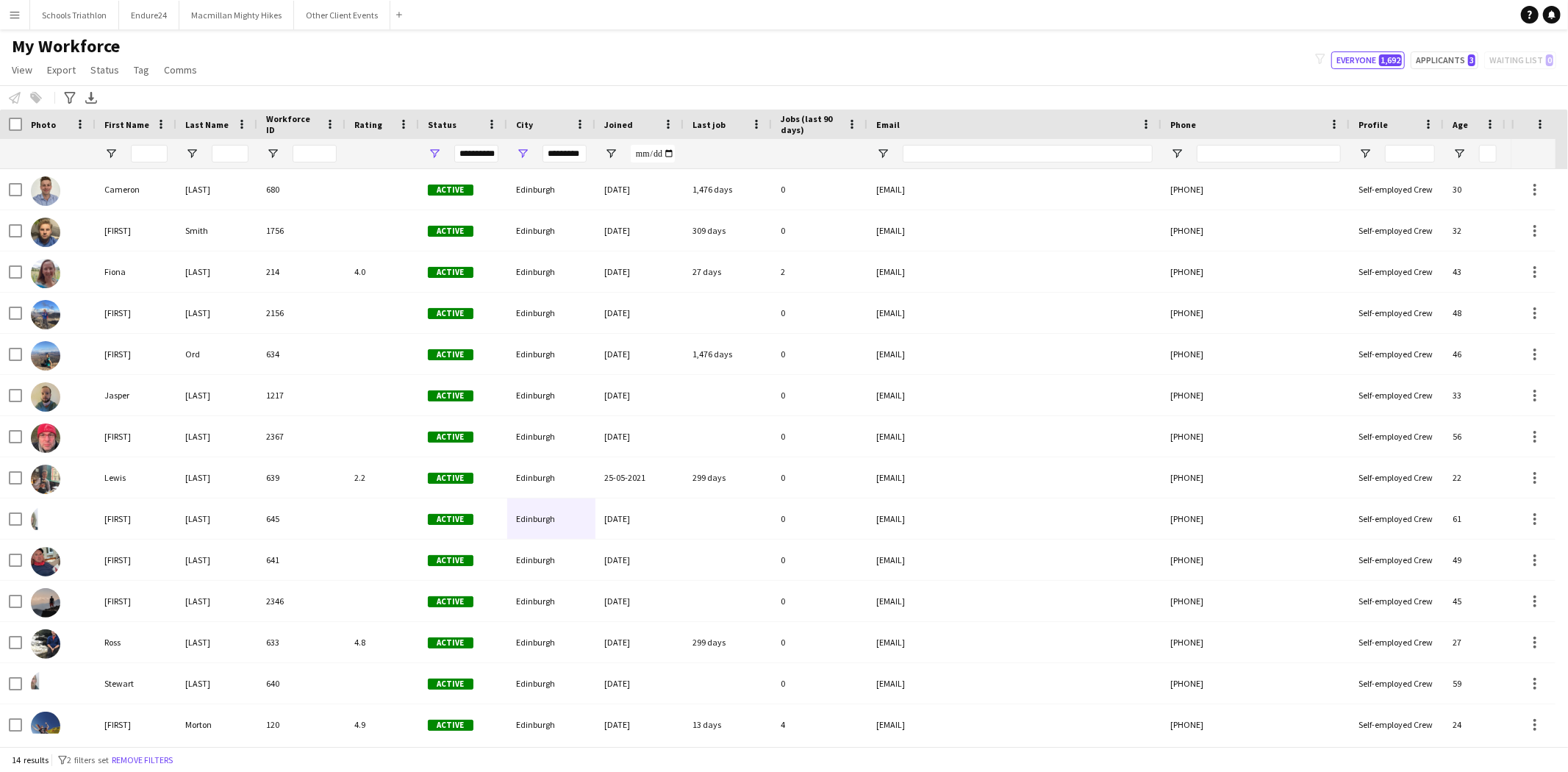 click on "Last job" at bounding box center (719, 124) 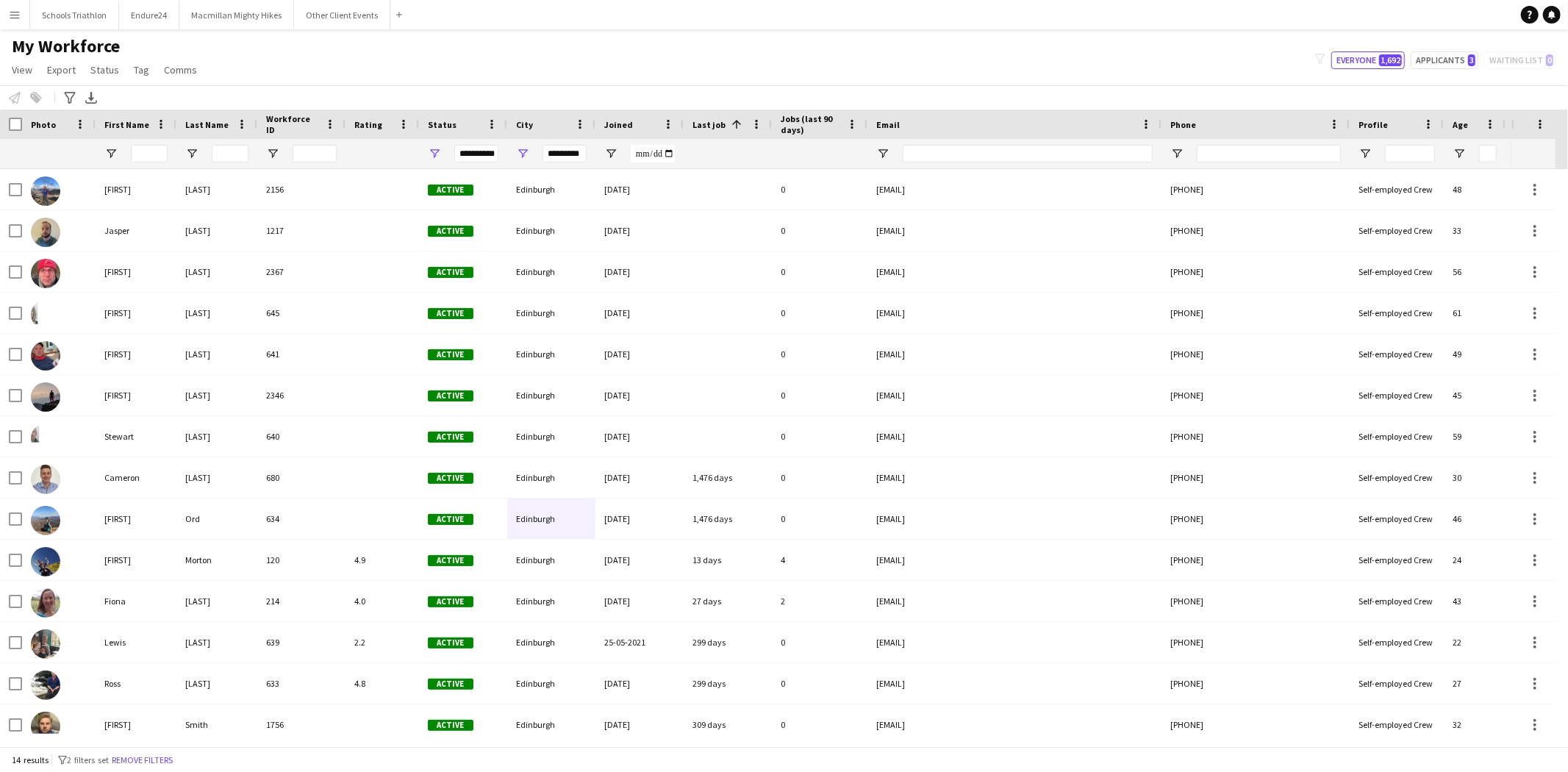 click at bounding box center (737, 124) 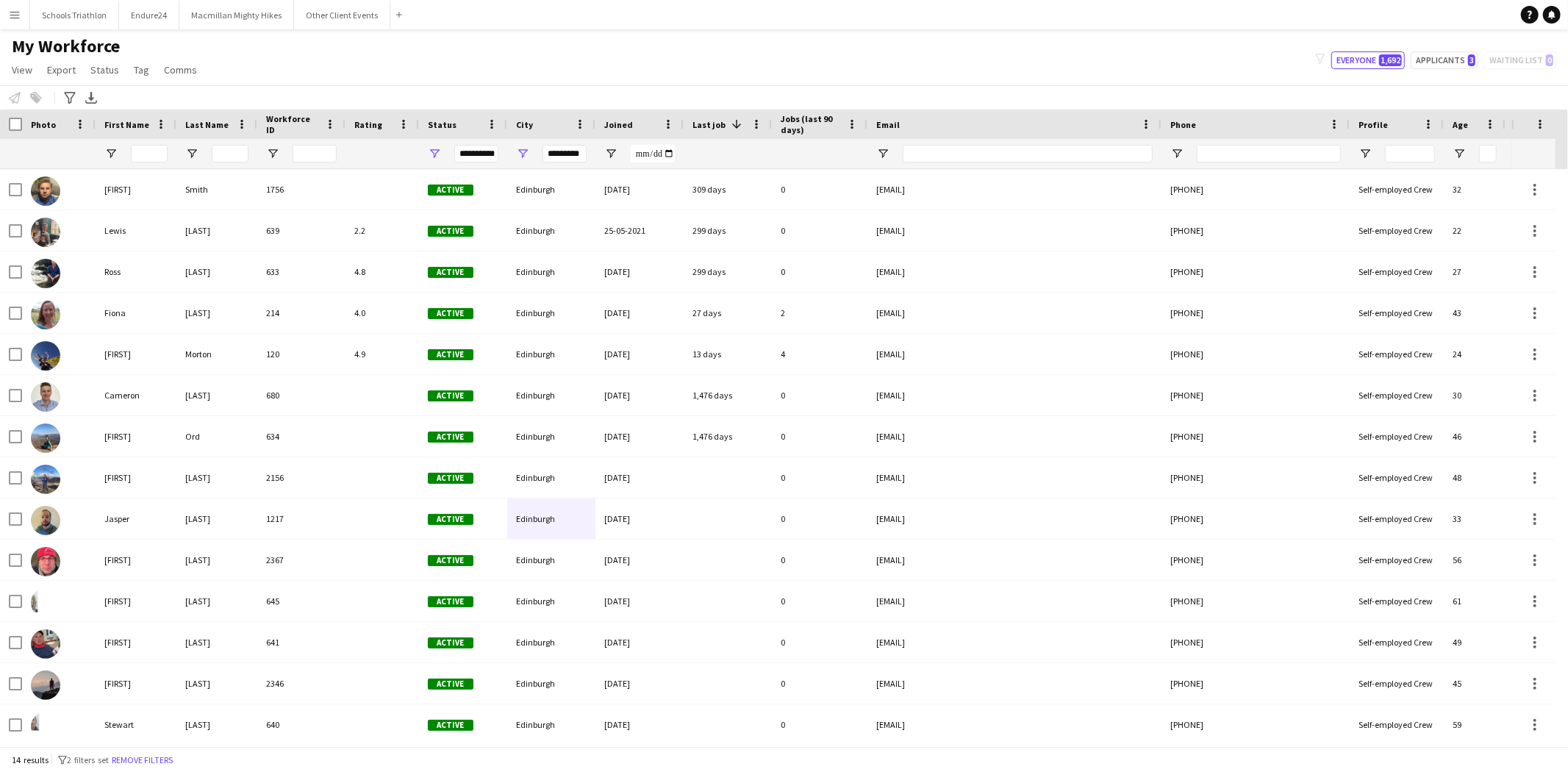 click on "Last job" at bounding box center (709, 124) 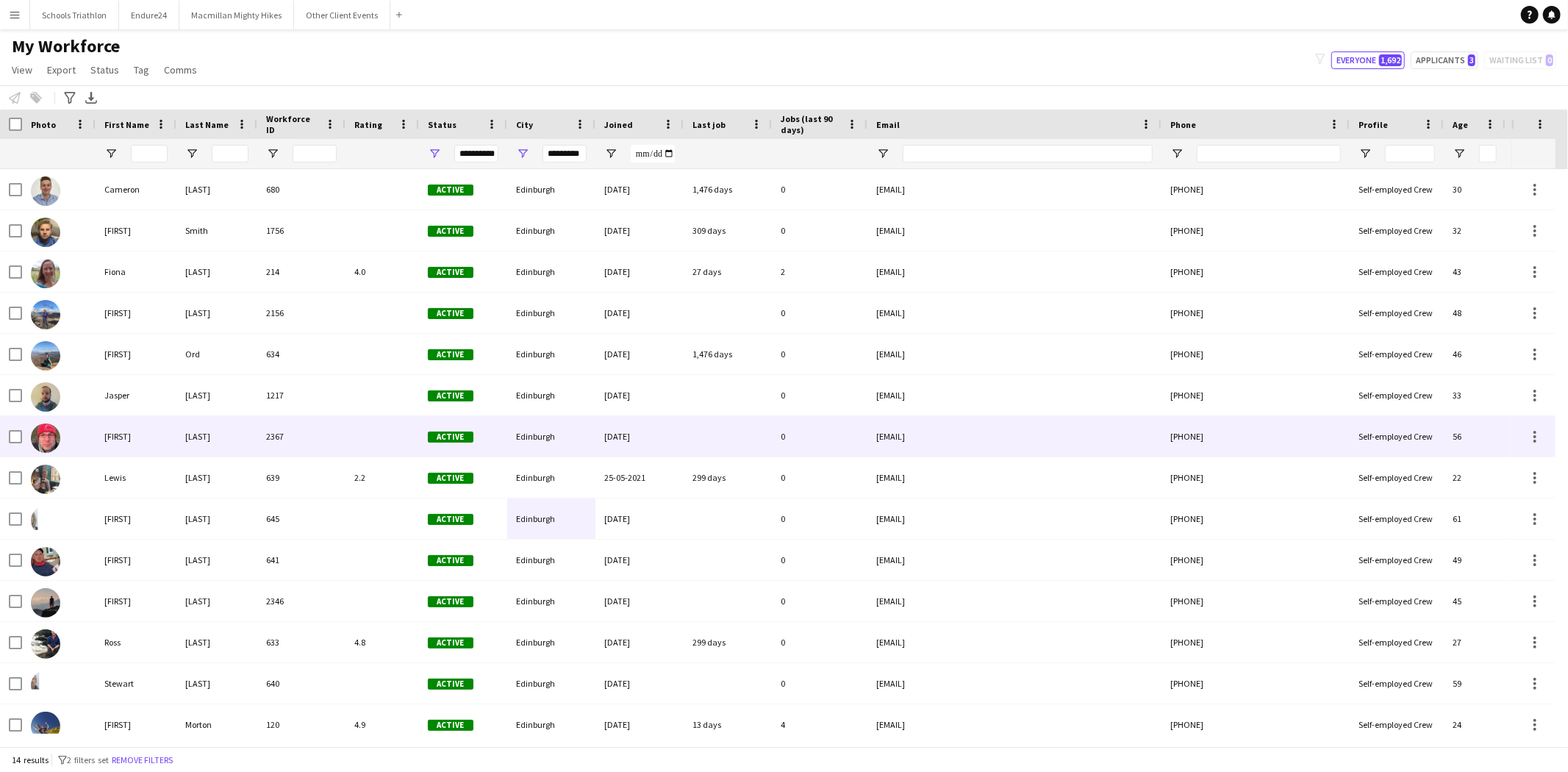 scroll, scrollTop: 8, scrollLeft: 0, axis: vertical 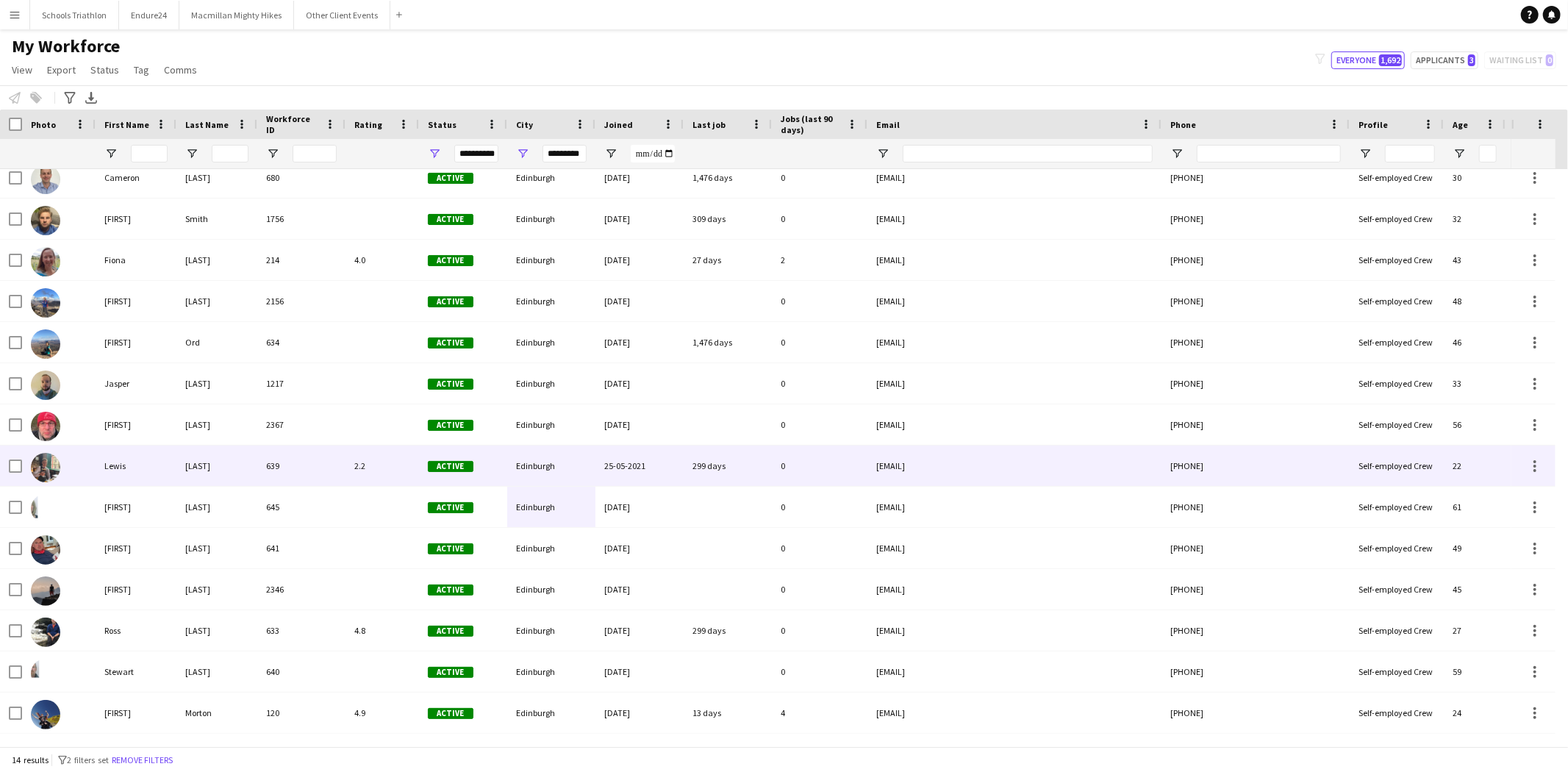 click on "639" at bounding box center (301, 465) 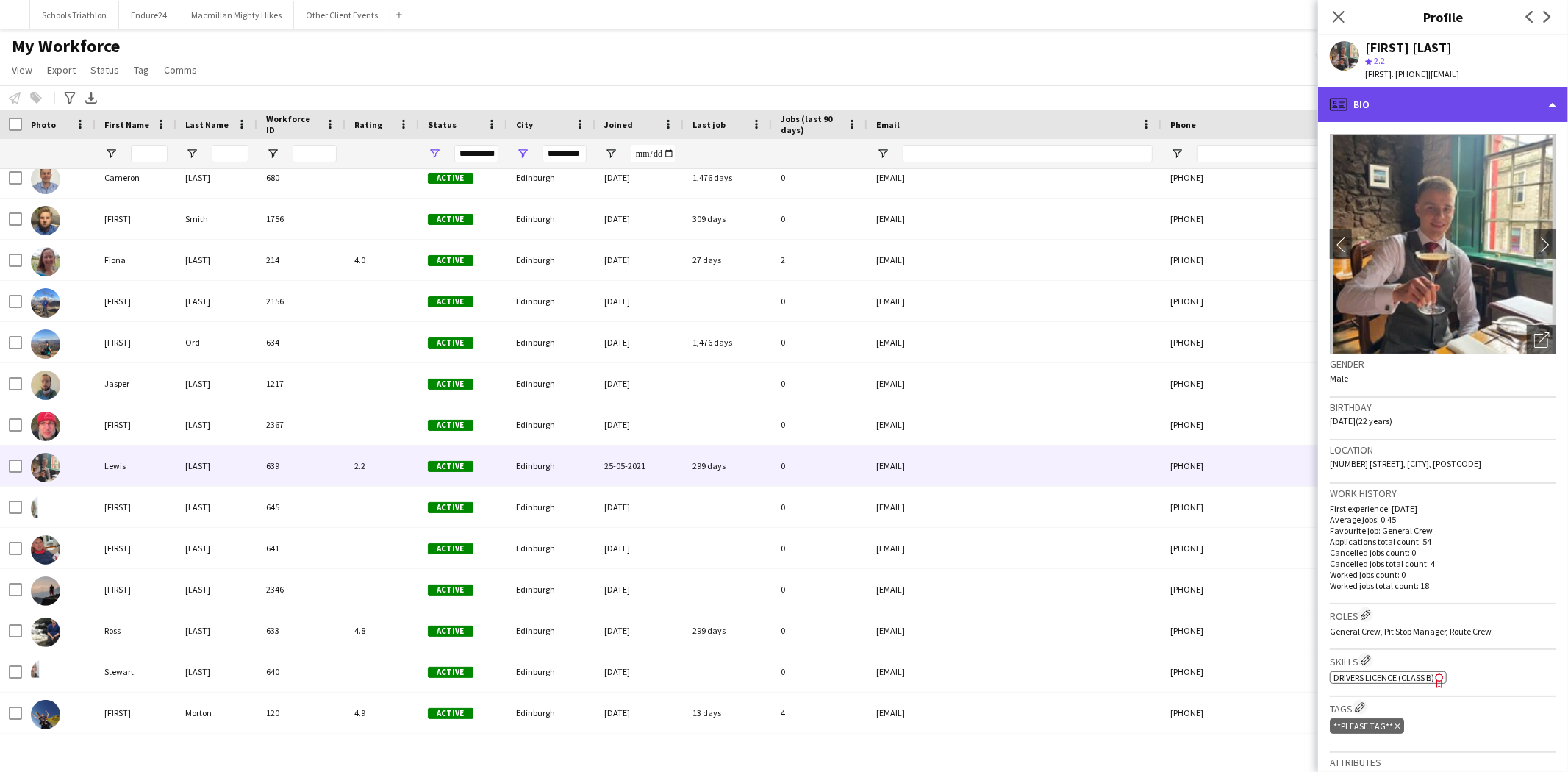 click on "profile
Bio" 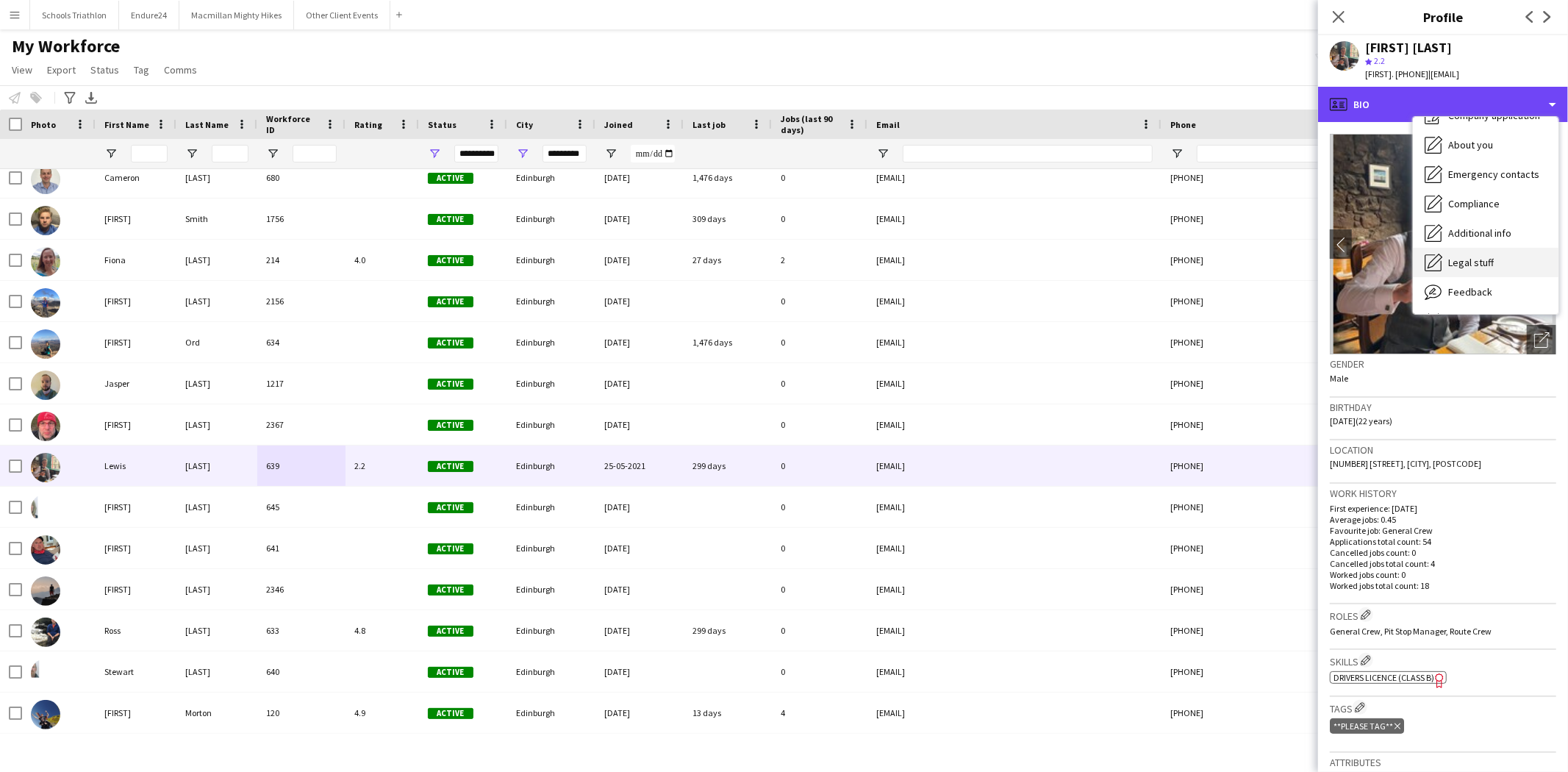 scroll, scrollTop: 79, scrollLeft: 0, axis: vertical 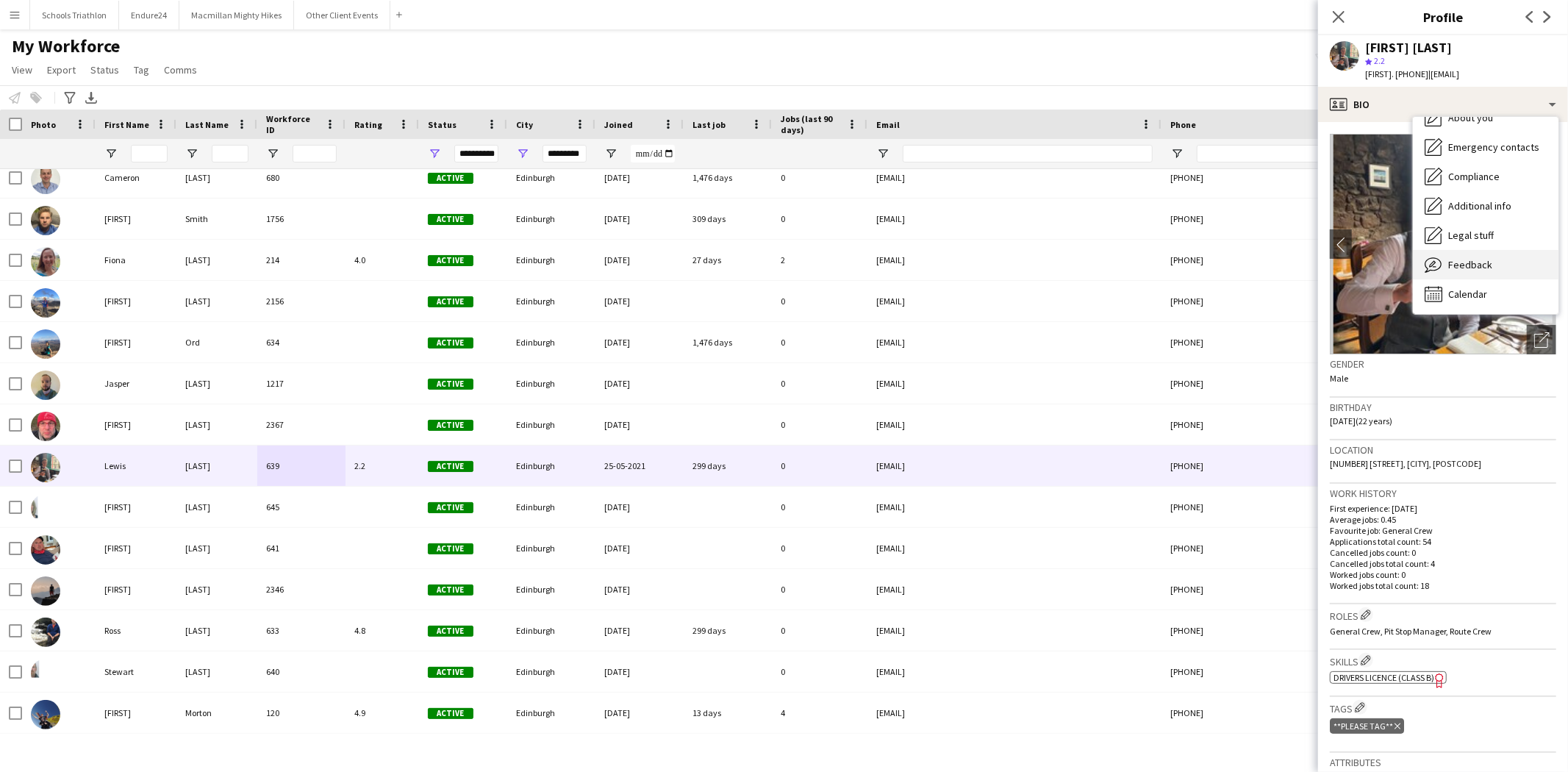 click on "Feedback" at bounding box center (1470, 265) 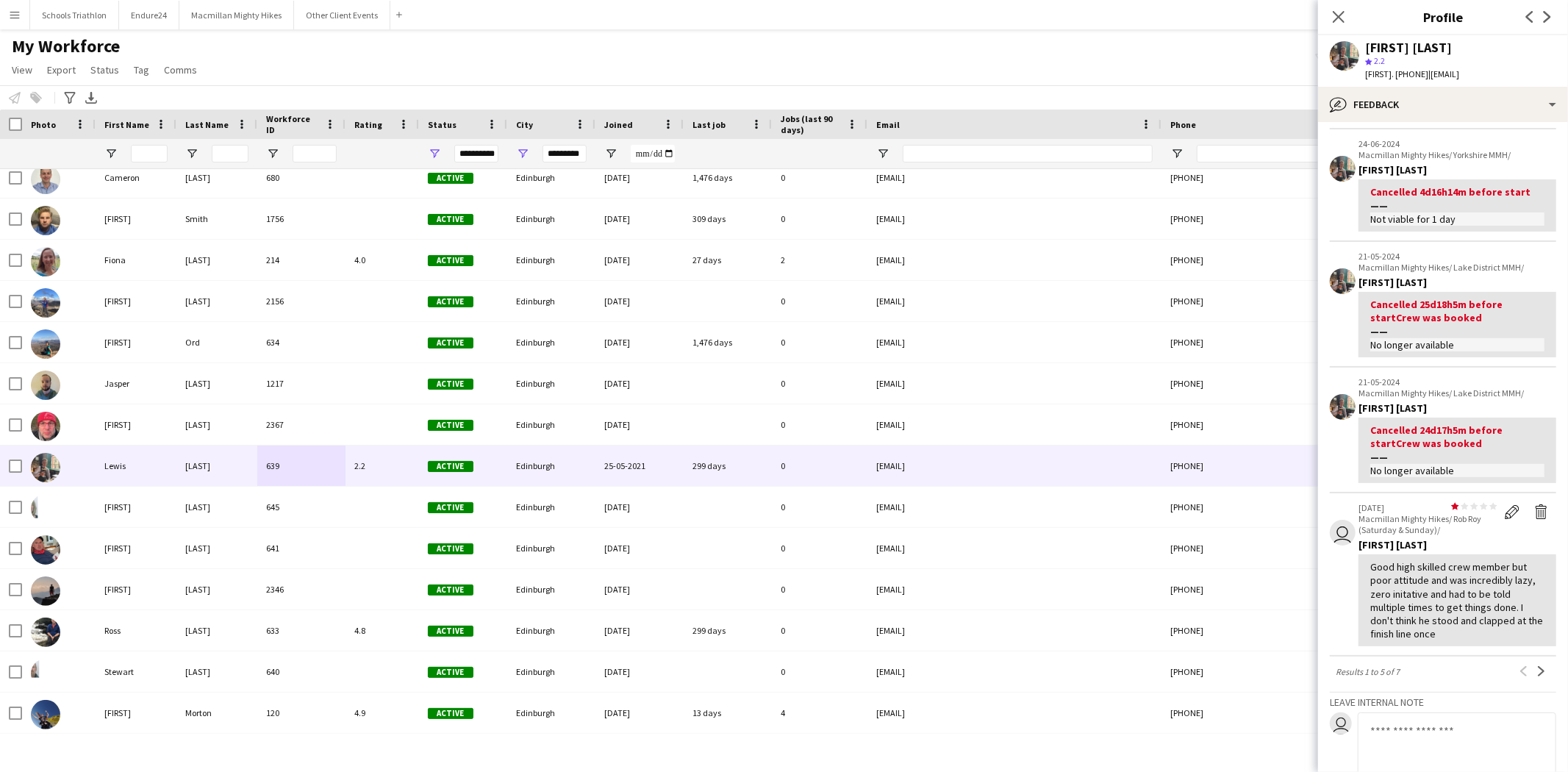 scroll, scrollTop: 245, scrollLeft: 0, axis: vertical 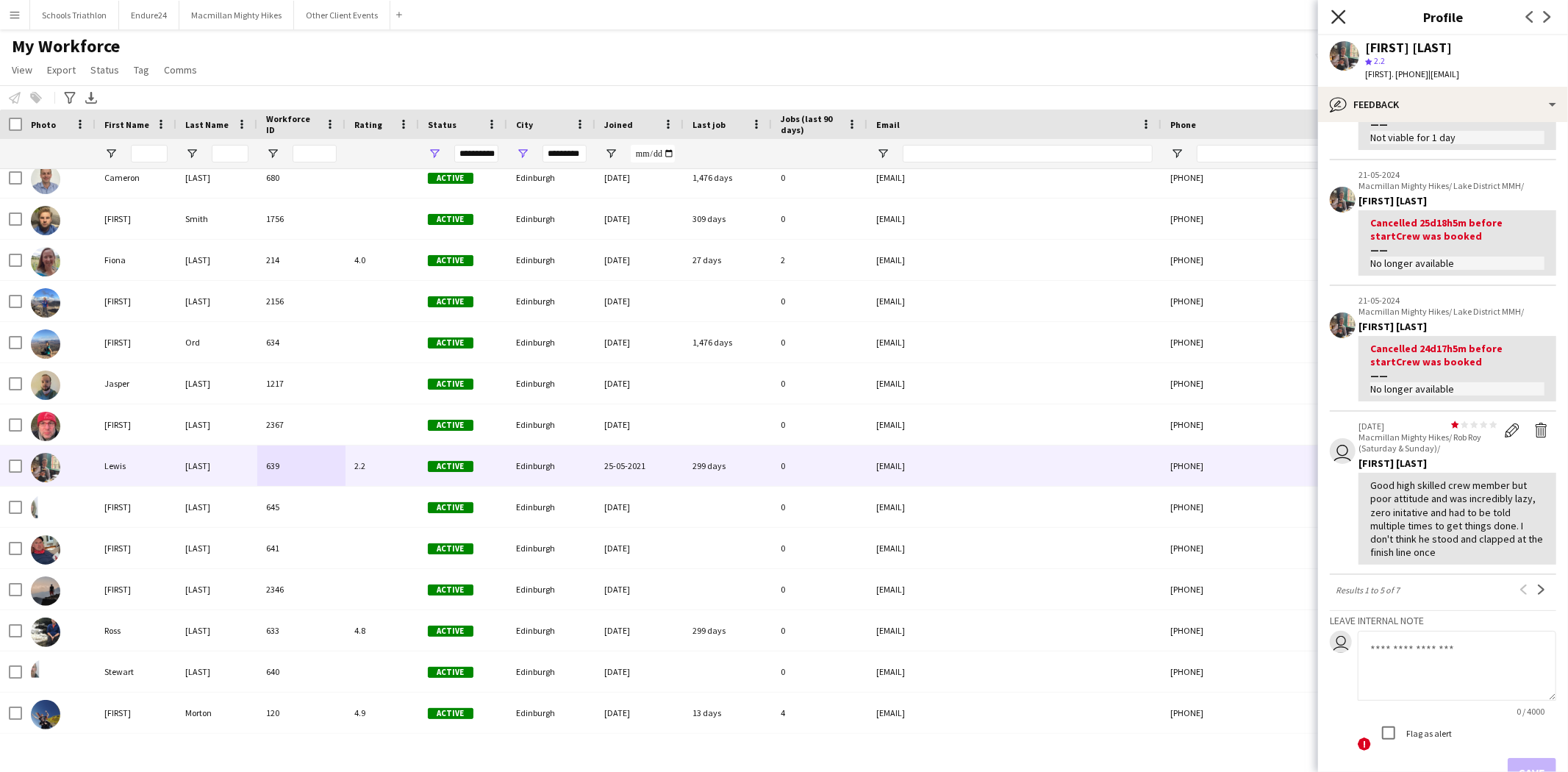 click 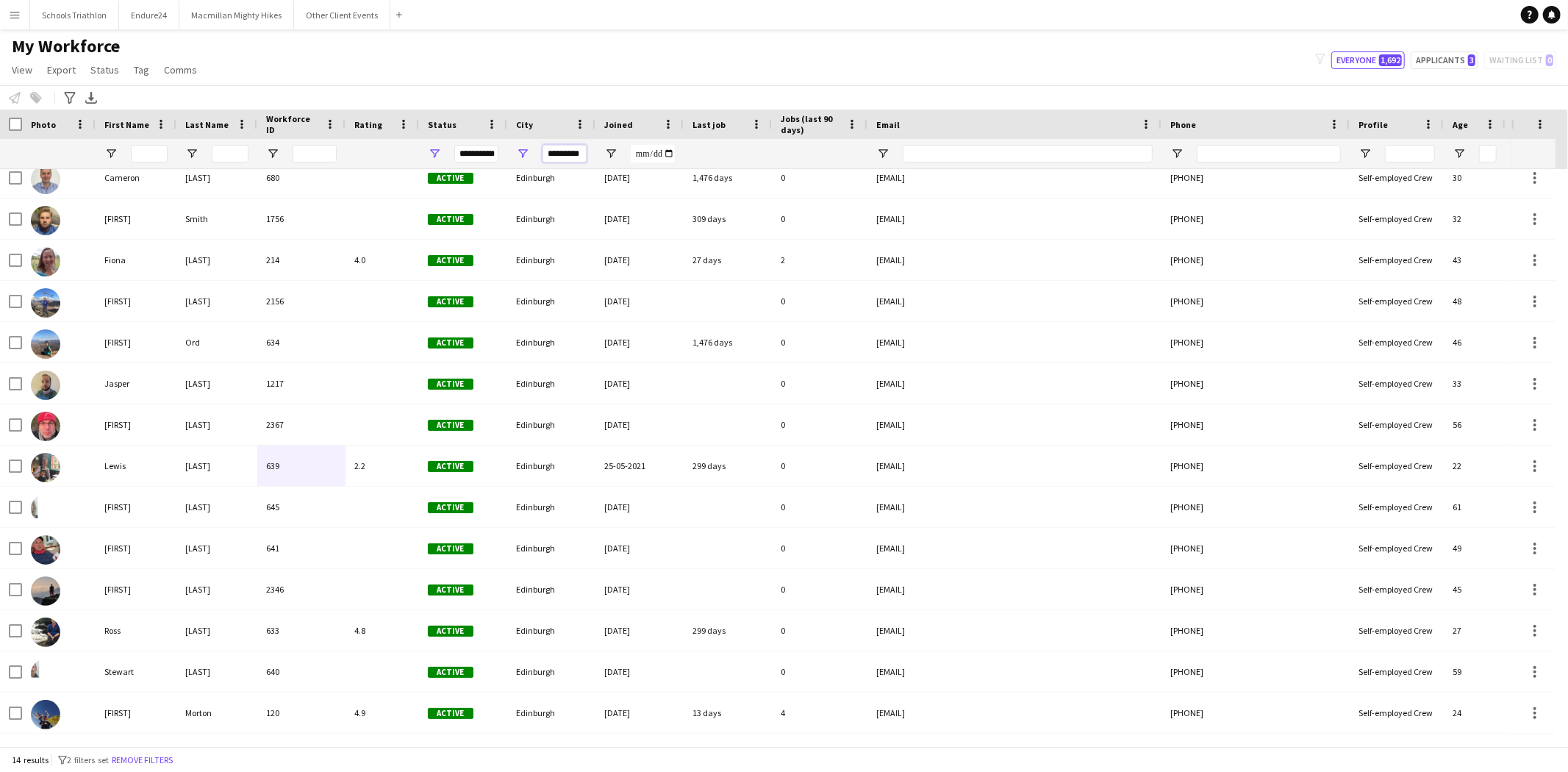 click on "*********" at bounding box center [565, 154] 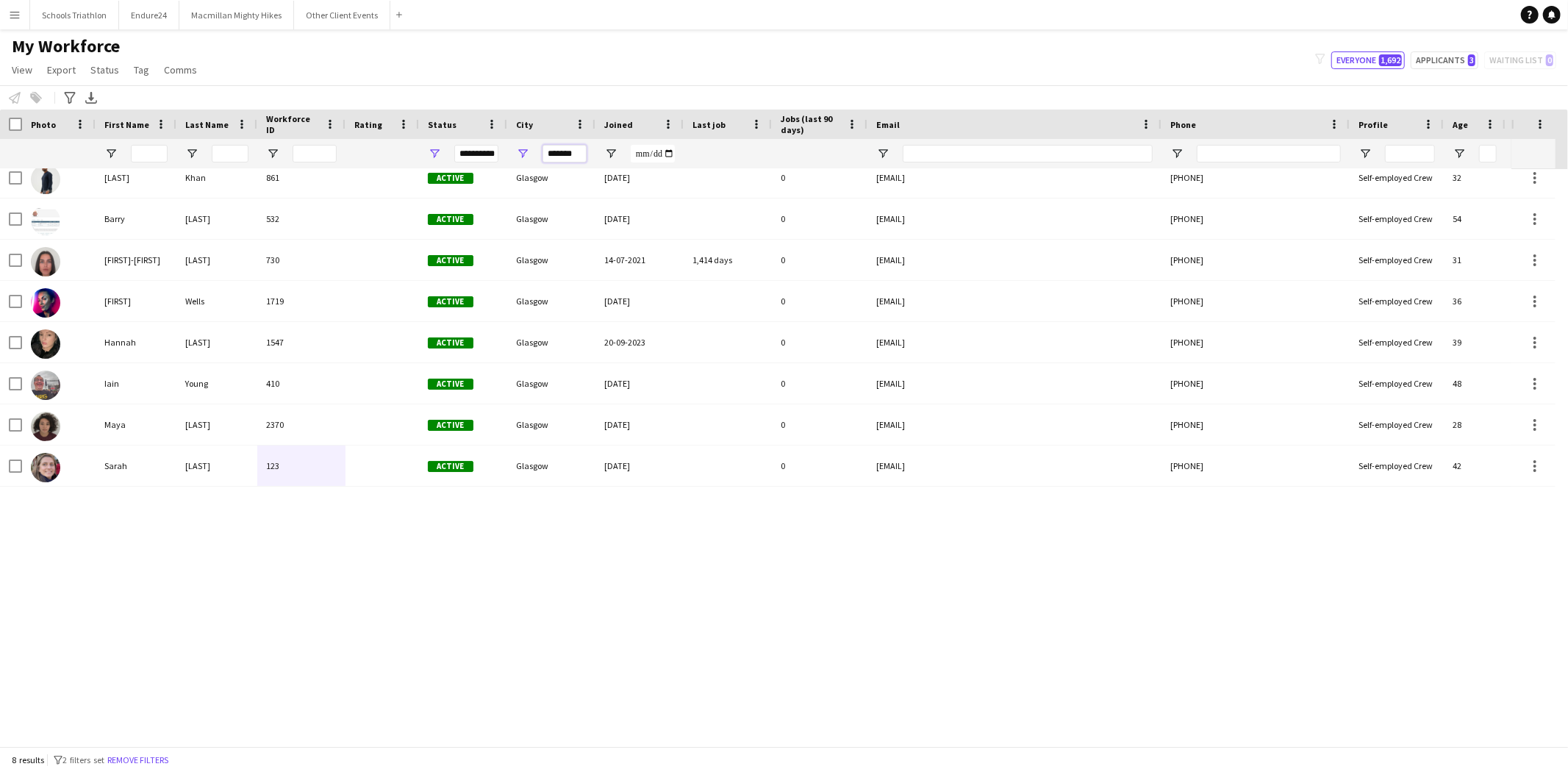 scroll, scrollTop: 0, scrollLeft: 0, axis: both 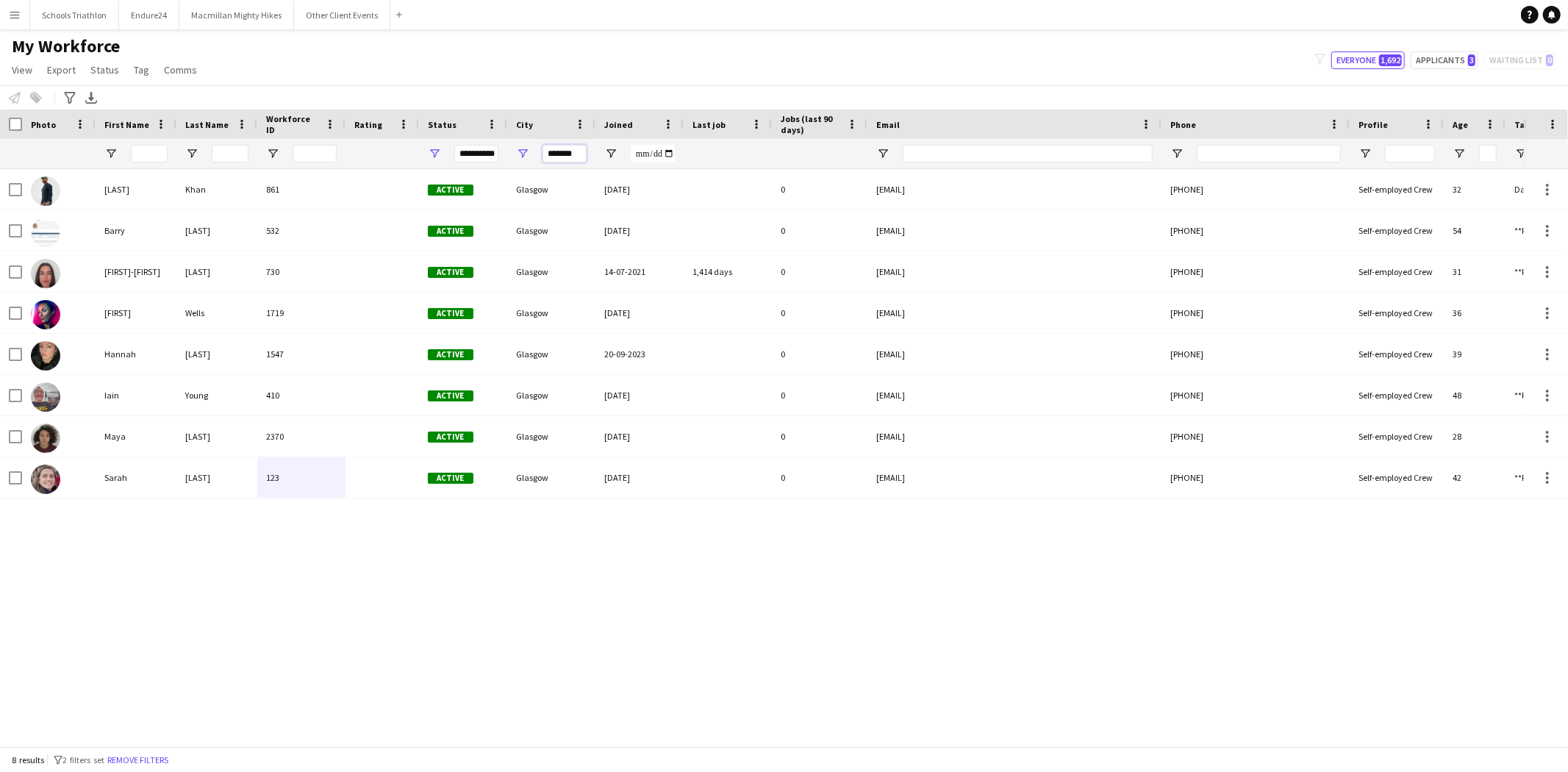 click on "*******" at bounding box center (565, 154) 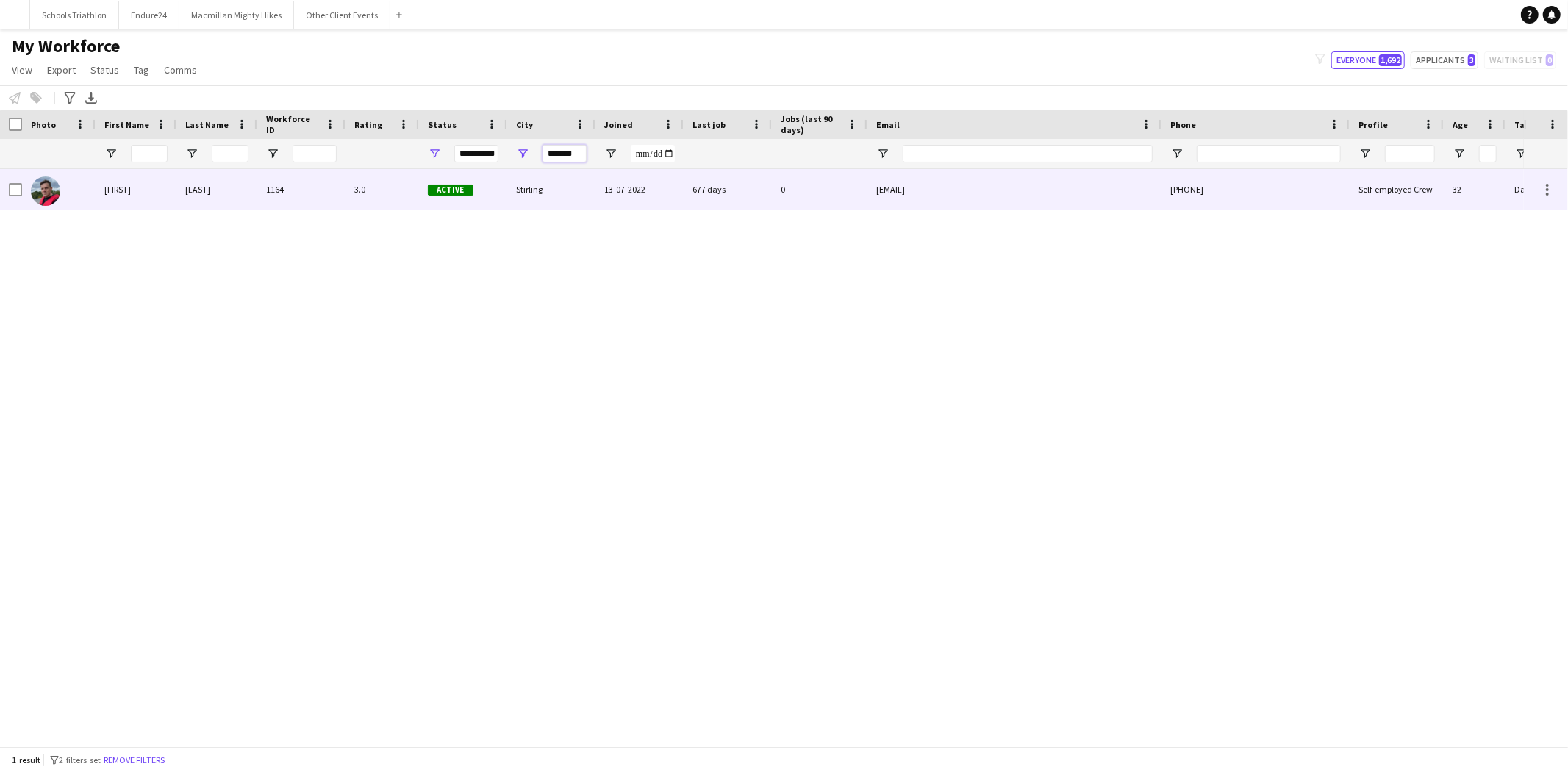 type on "*******" 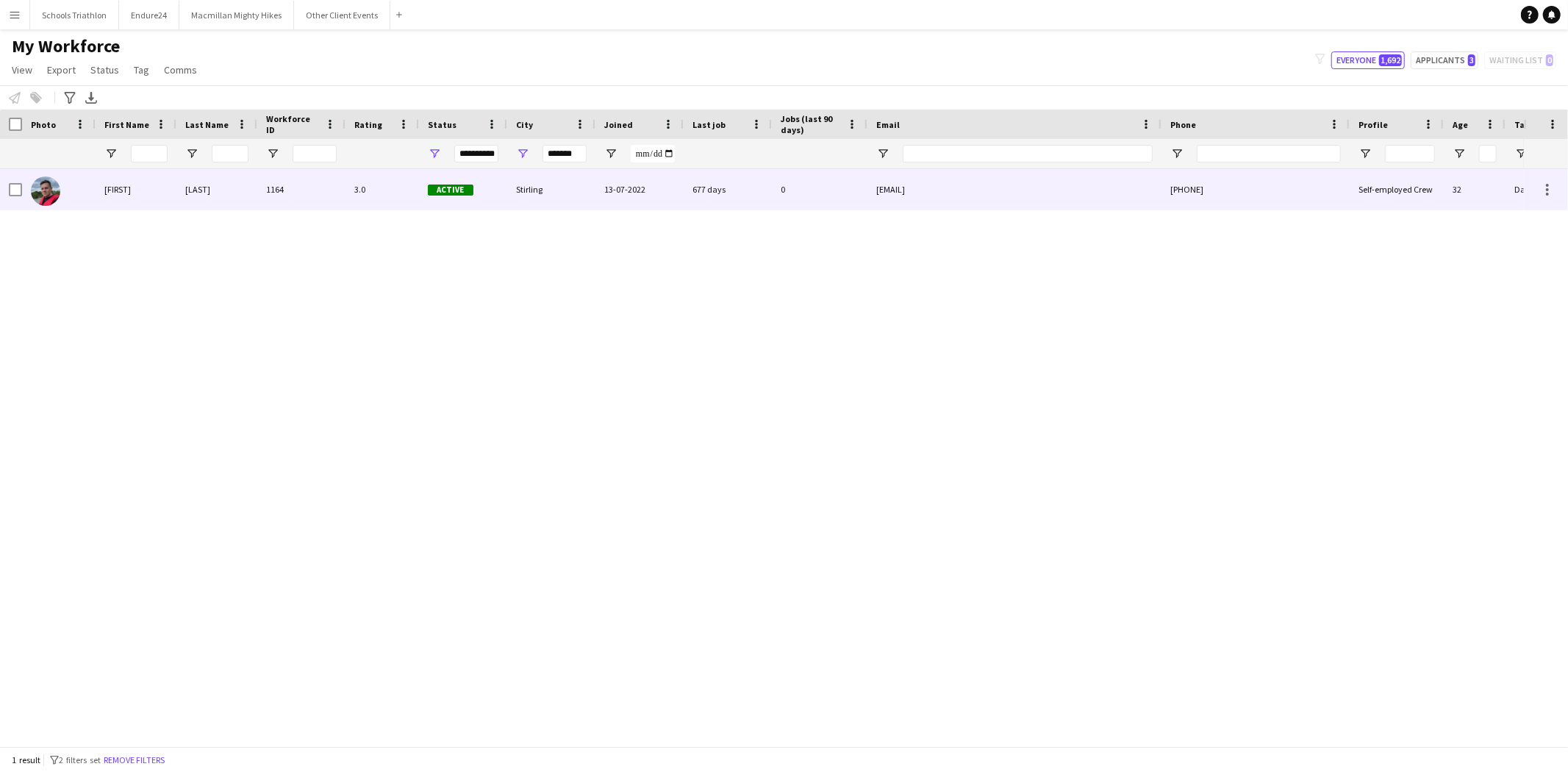 click on "[LAST]" at bounding box center (217, 189) 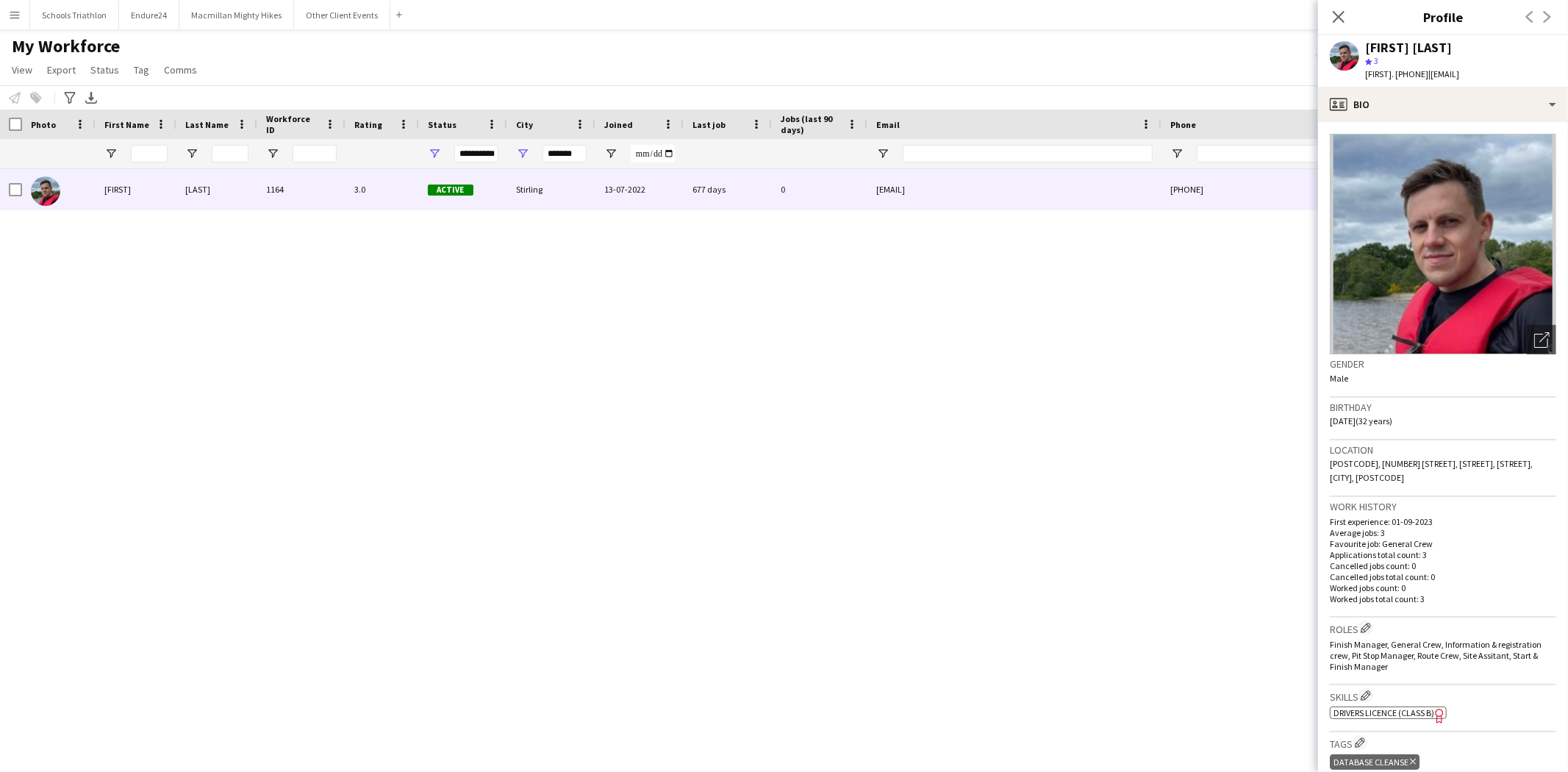 click on "Open photos pop-in
Gender   Male   Birthday   [DATE]   (32 years)   Location   [POSTAL_CODE], [NUMBER] [STREET], [STREET], [STREET], [CITY], [POSTAL_CODE]   Work history   First experience: [DATE]   Average jobs: 3   Favourite job: General Crew   Applications total count: 3   Cancelled jobs count: 0   Cancelled jobs total count: 0   Worked jobs count: 0   Worked jobs total count: 3   Roles
Edit crew company roles
Finish Manager, General Crew, Information & registration crew, Pit Stop Manager, Route Crew, Site Assitant, Start & Finish Manager   Skills
Edit crew company skills
ok-circled2
background
Layer 1
cross-circle-red
background
Layer 1
Drivers Licence (Class B)
Freelancer has uploaded a photo validation of skill. Click to see
Tags
Edit crew company tags" 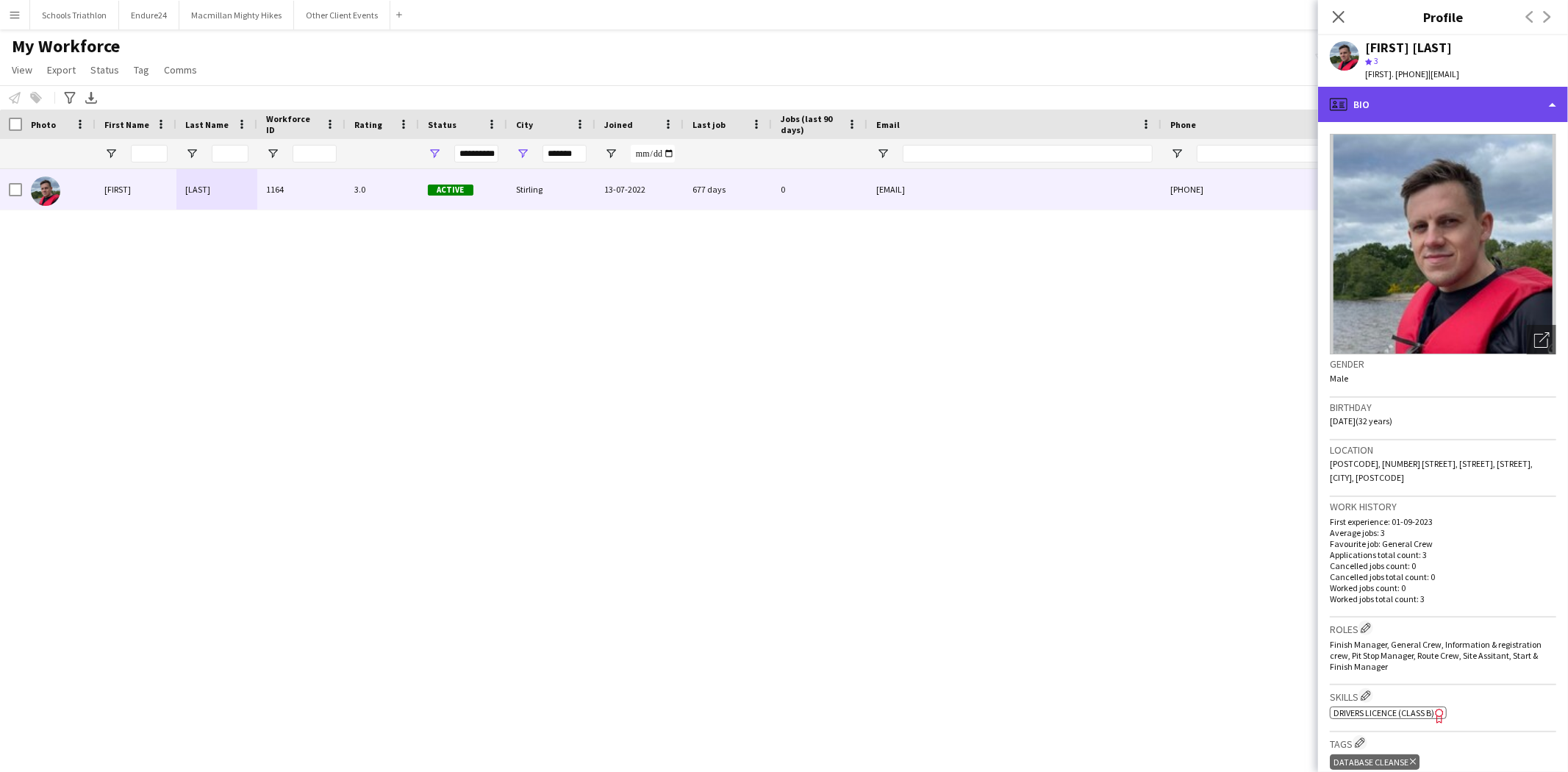 click on "profile
Bio" 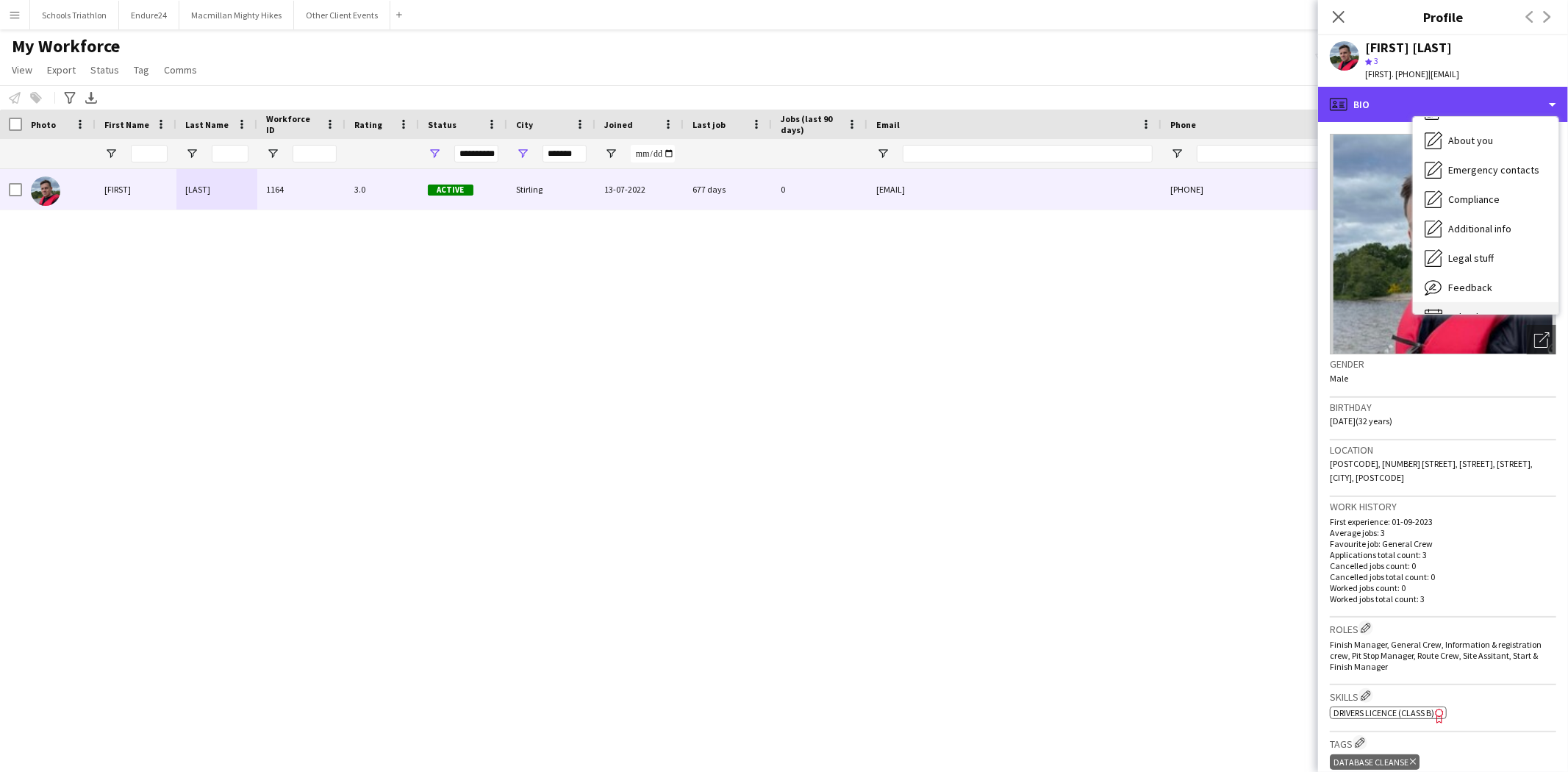 scroll, scrollTop: 79, scrollLeft: 0, axis: vertical 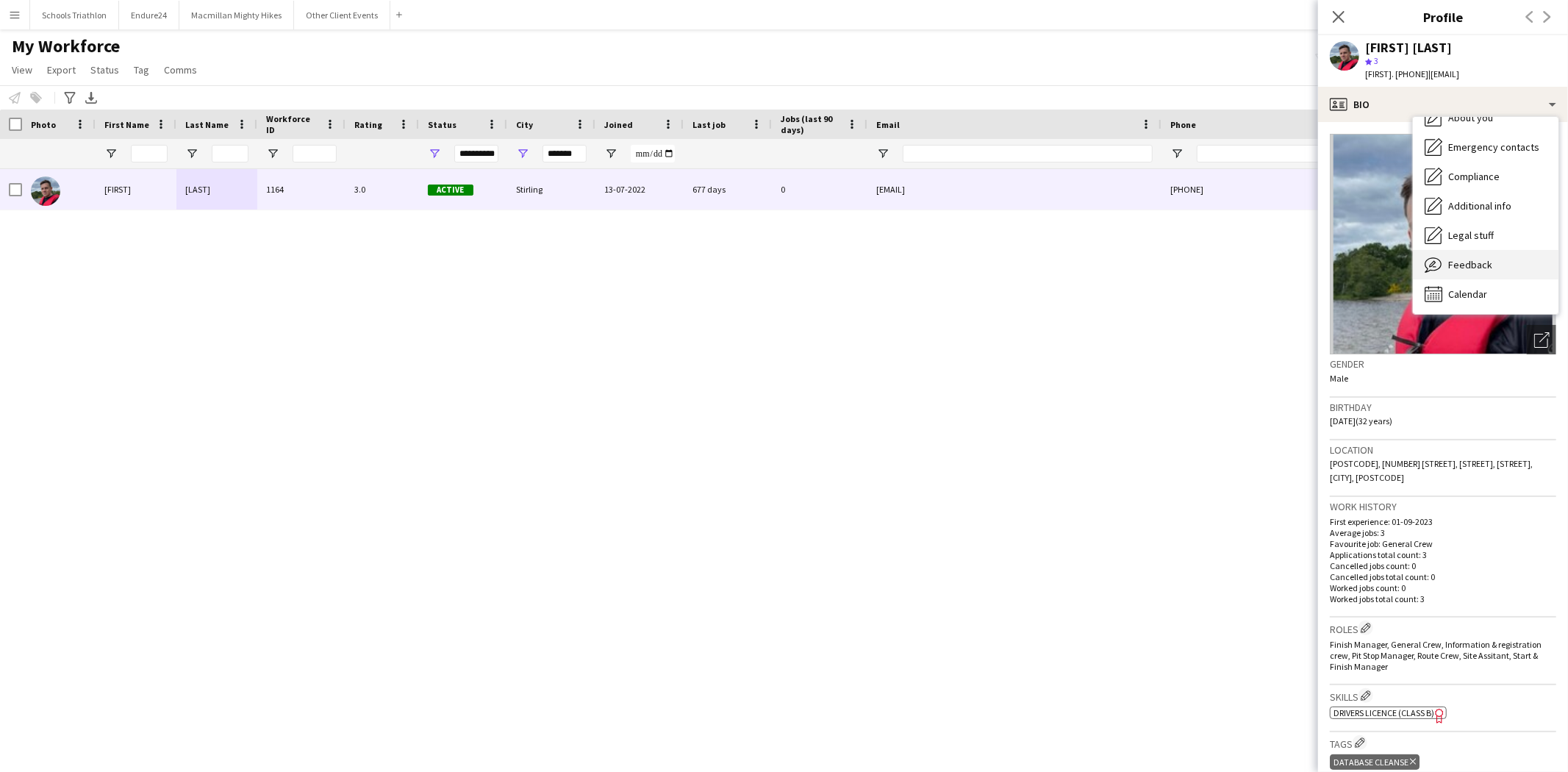 click on "Feedback
Feedback" at bounding box center [1486, 265] 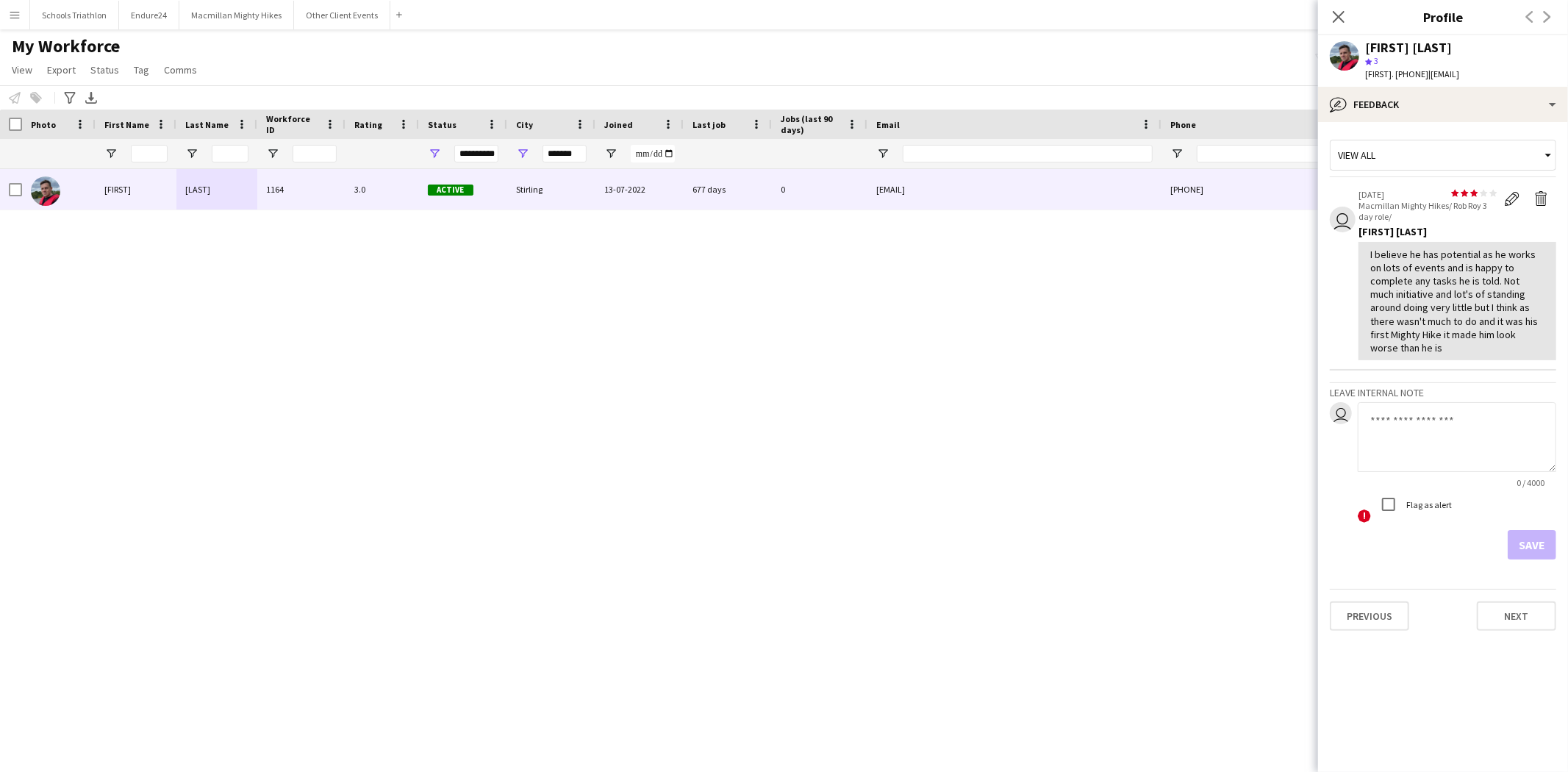 click on "[FIRST] [LAST] [NUMBER] Active [CITY] [DATE] [NUMBER] [EMAIL] [PHONE] Self-employed Crew [NUMBER] Database cleanse" at bounding box center [762, 451] 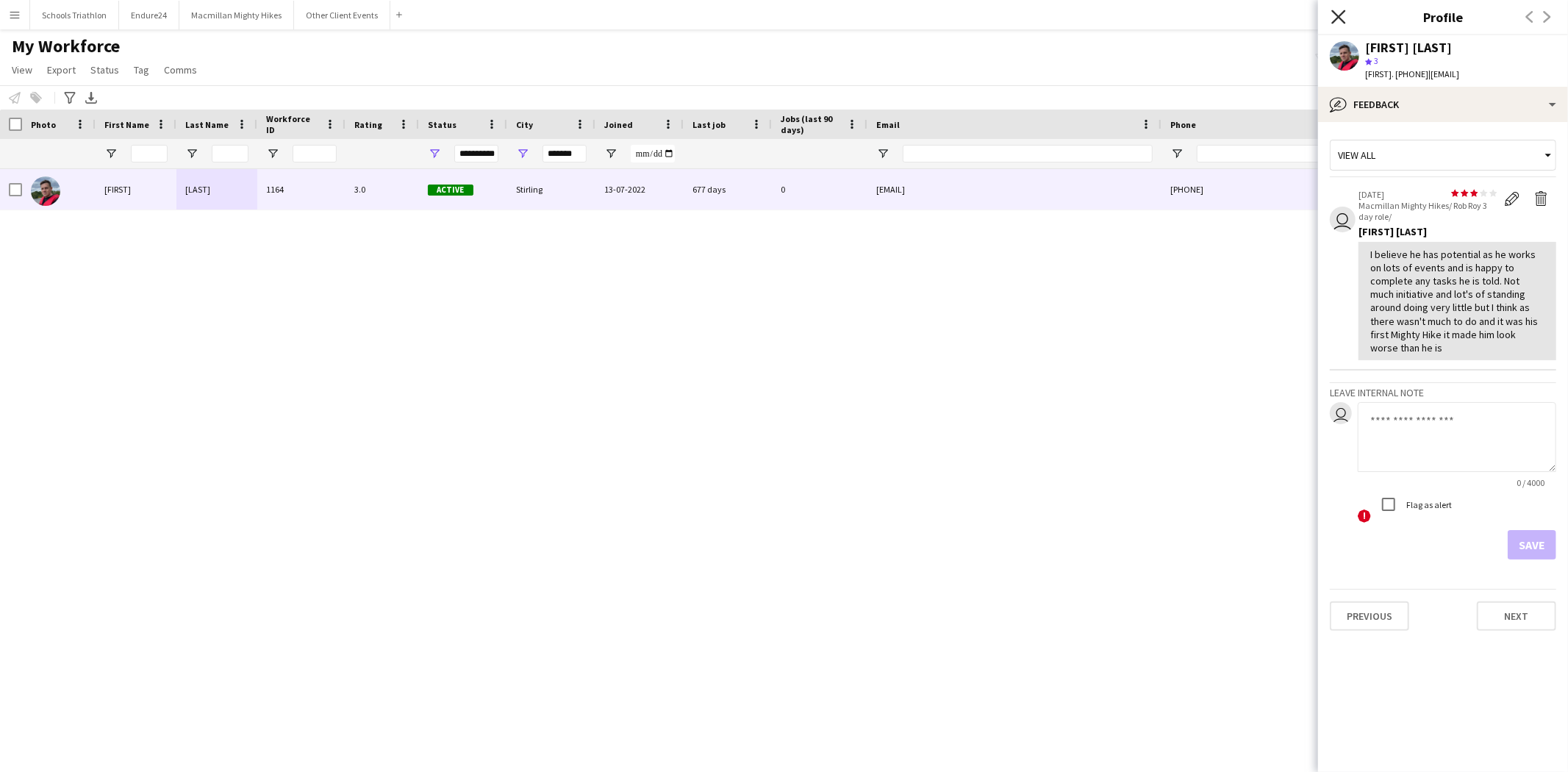click on "Close pop-in" 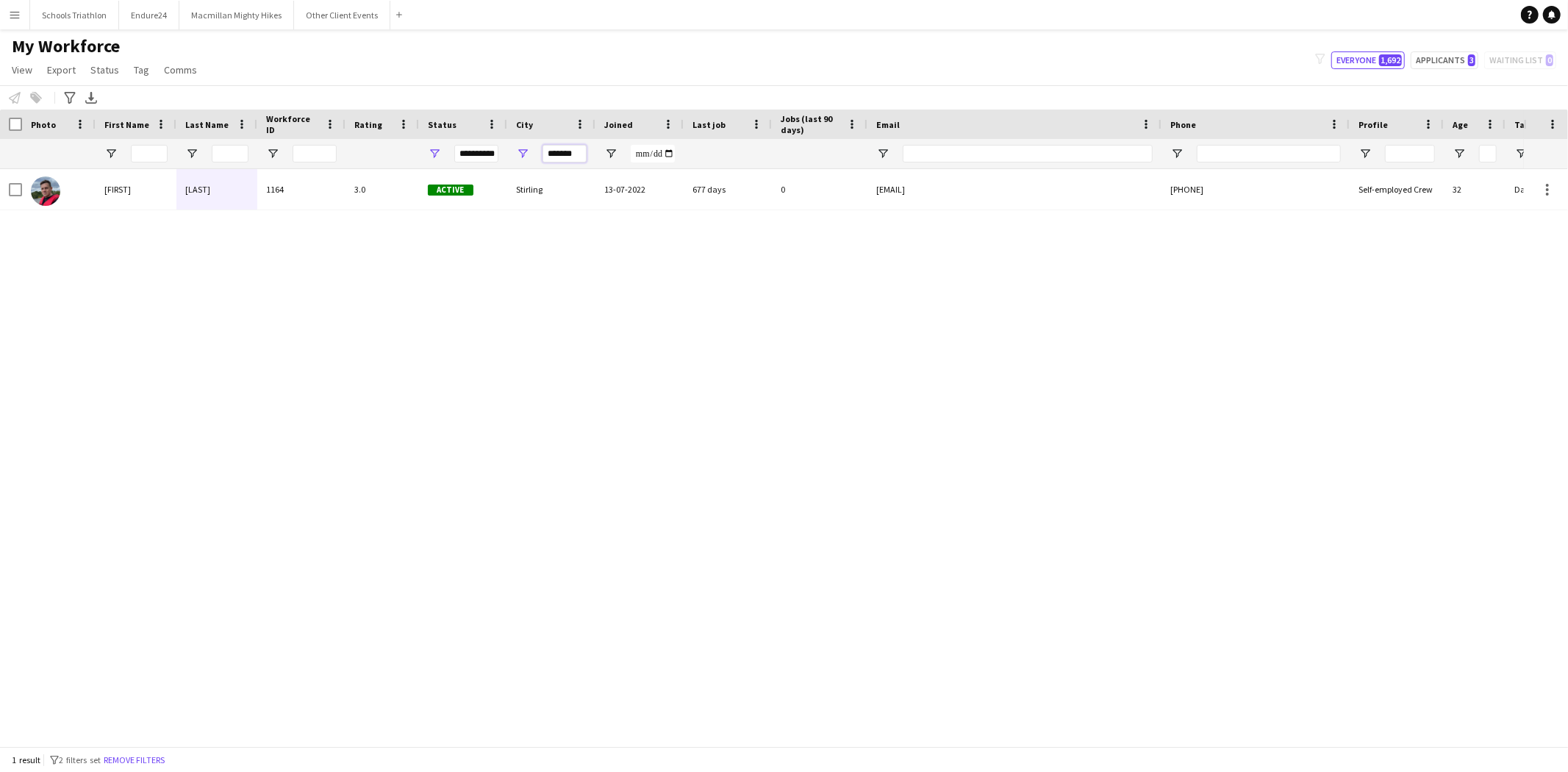 click on "*******" at bounding box center (565, 154) 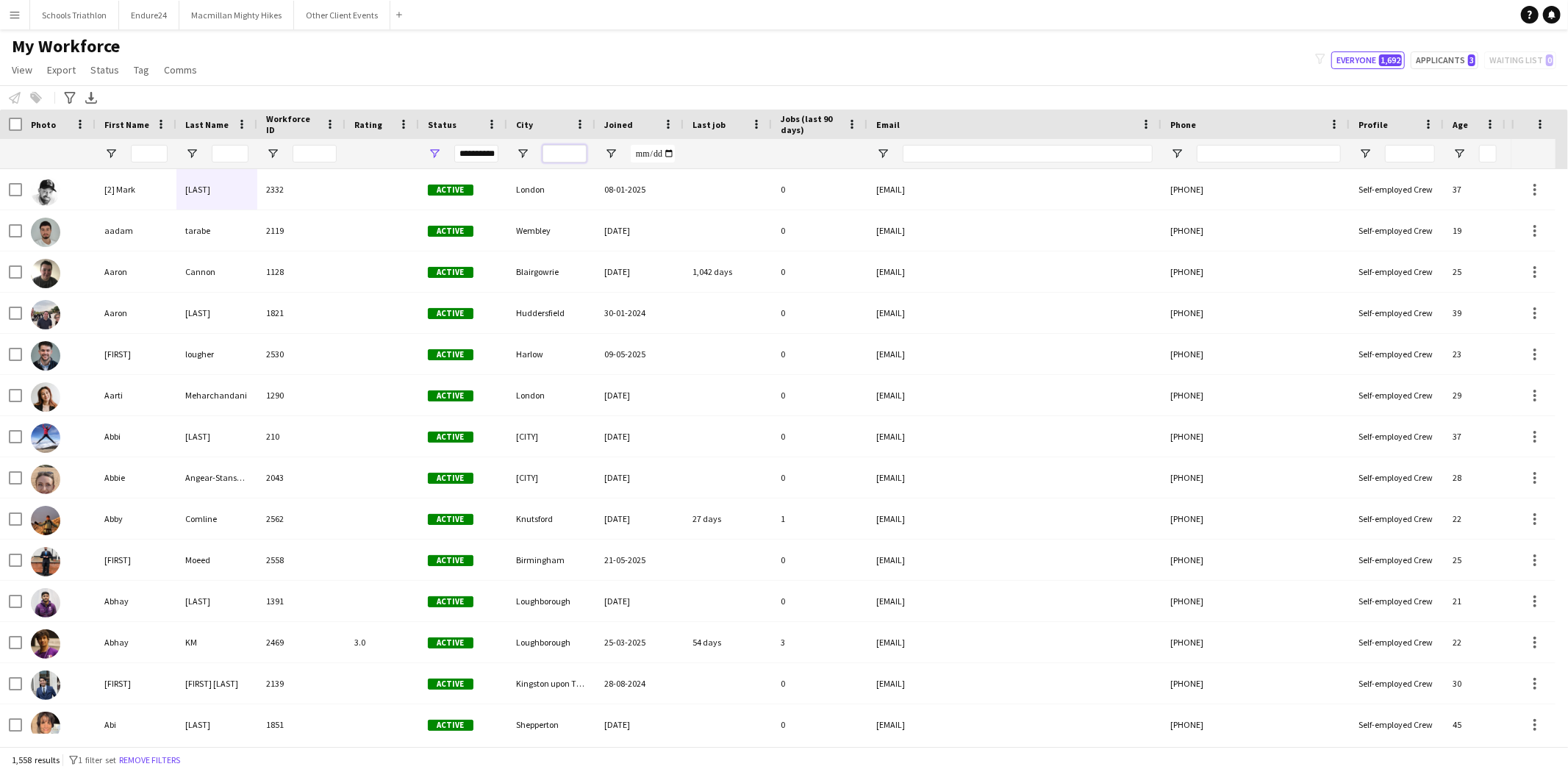 type 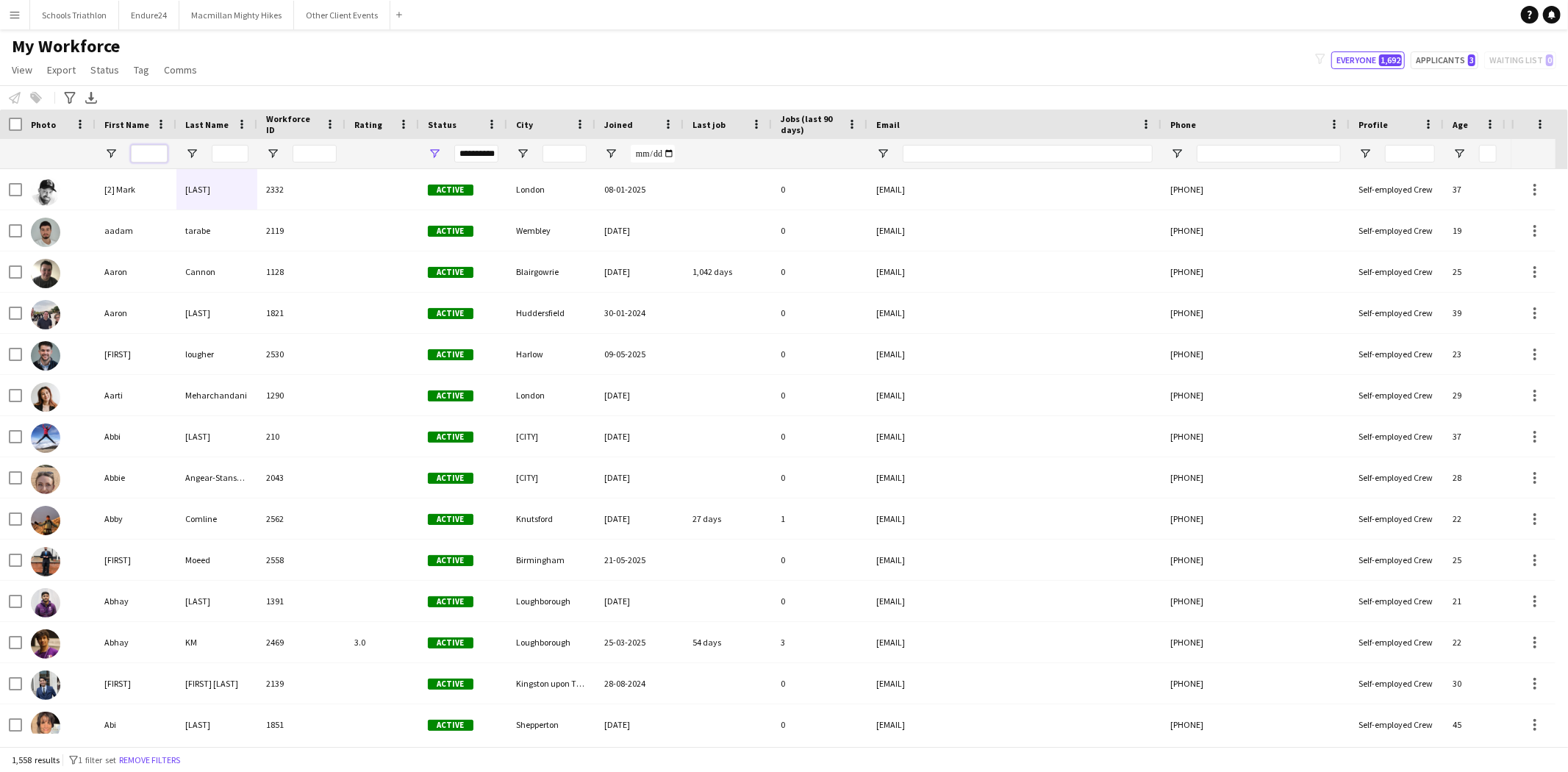 click at bounding box center (149, 154) 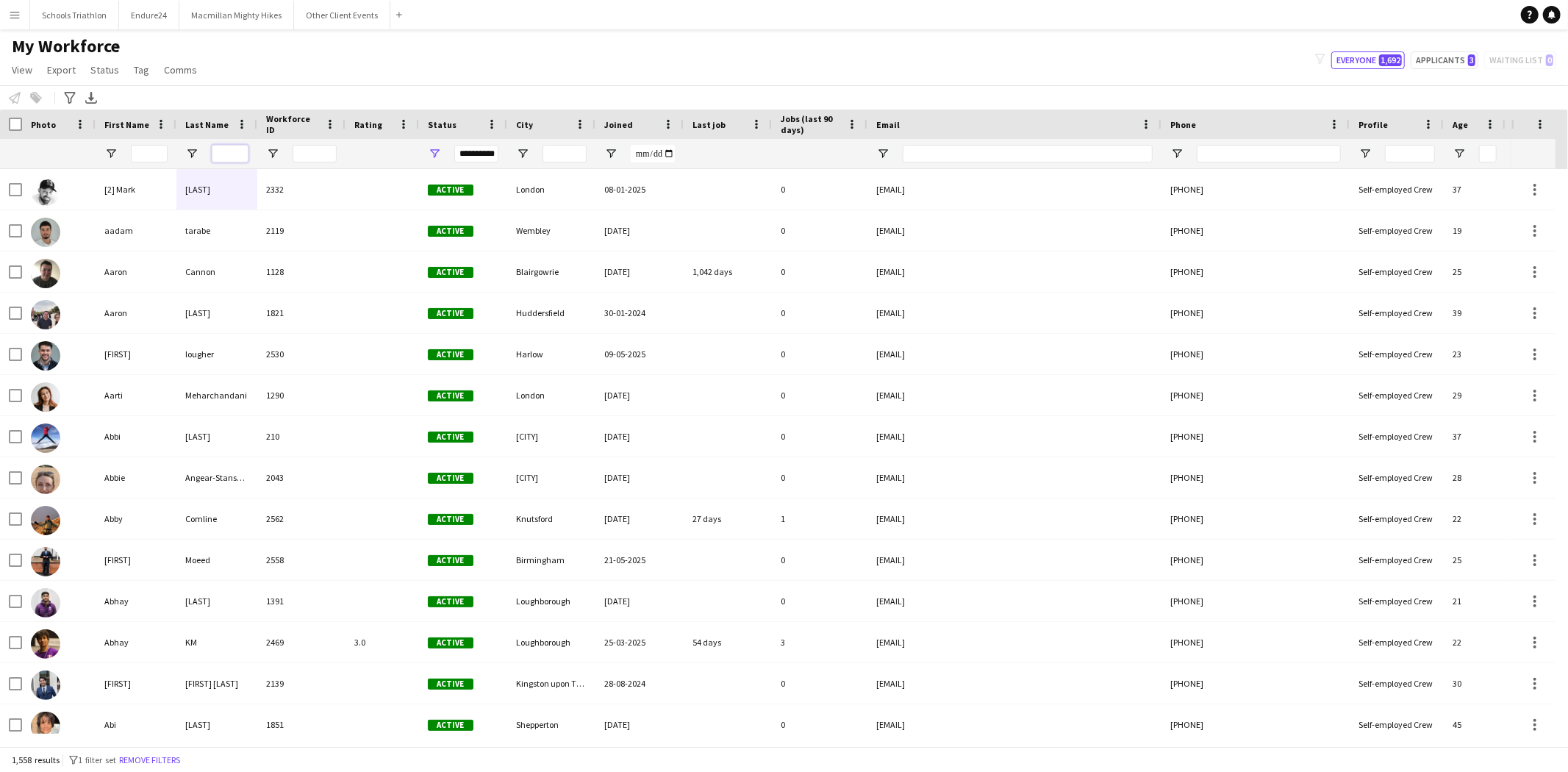 click at bounding box center [230, 154] 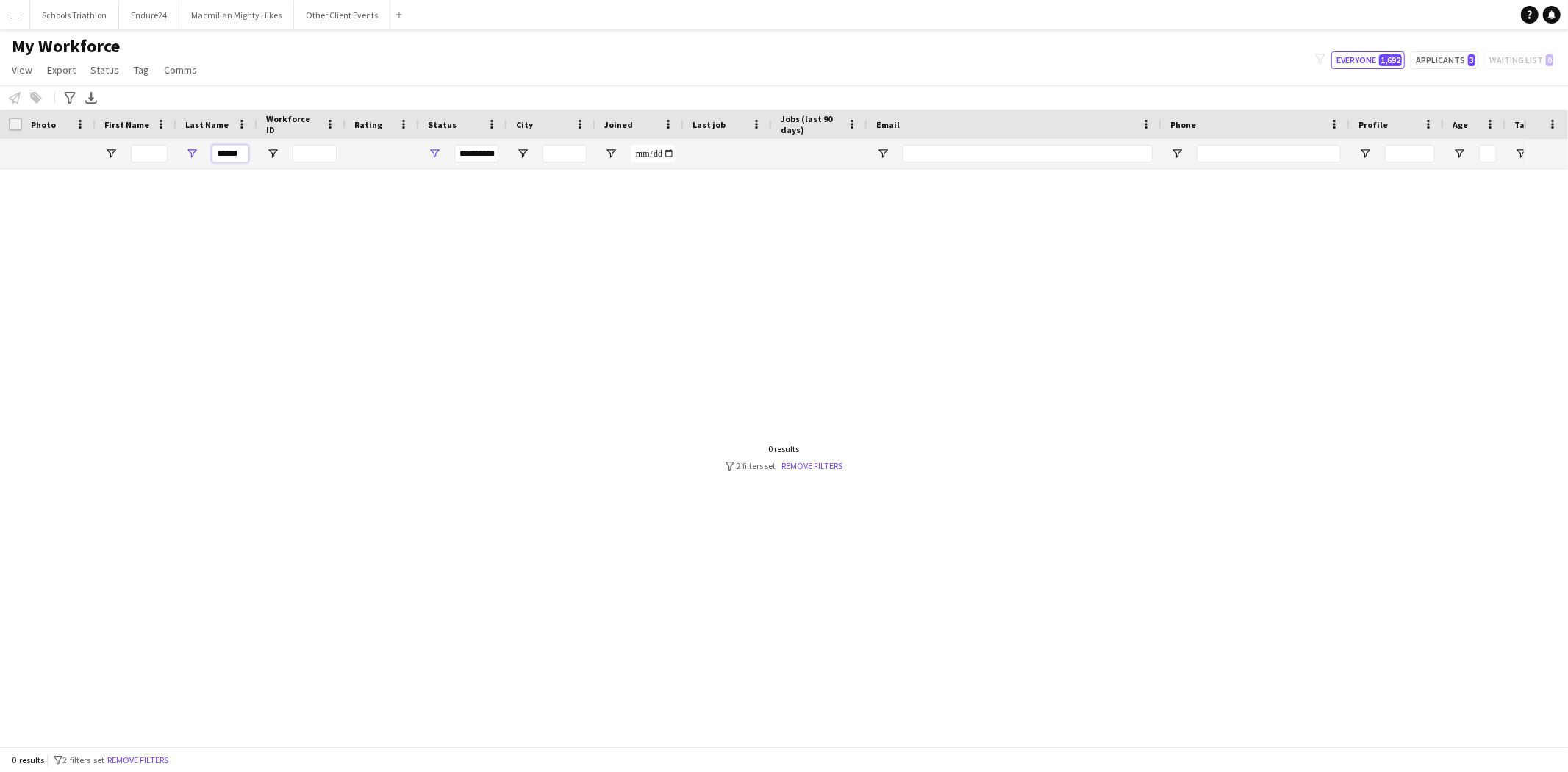 type on "******" 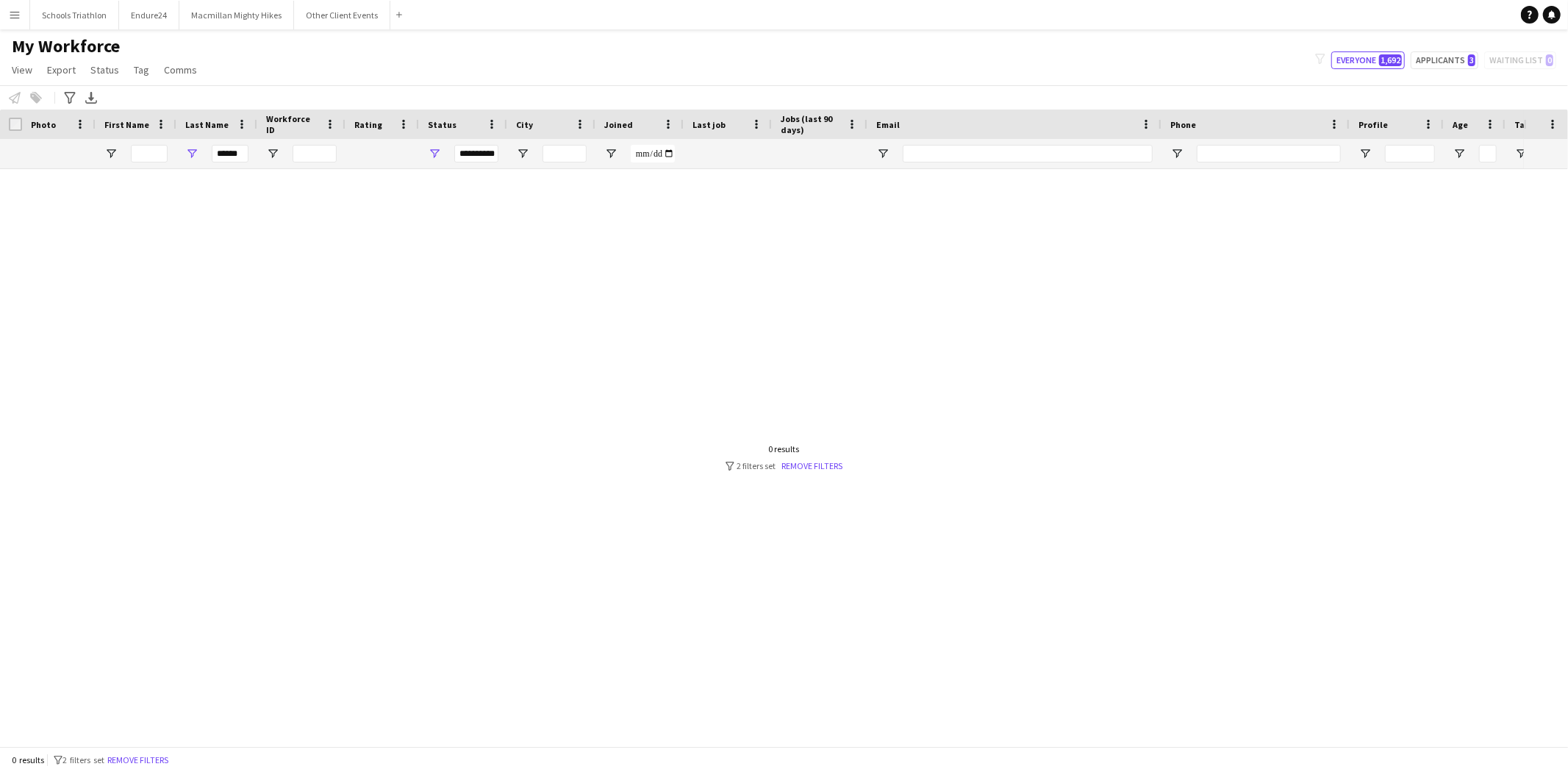 click on "Menu" at bounding box center (15, 15) 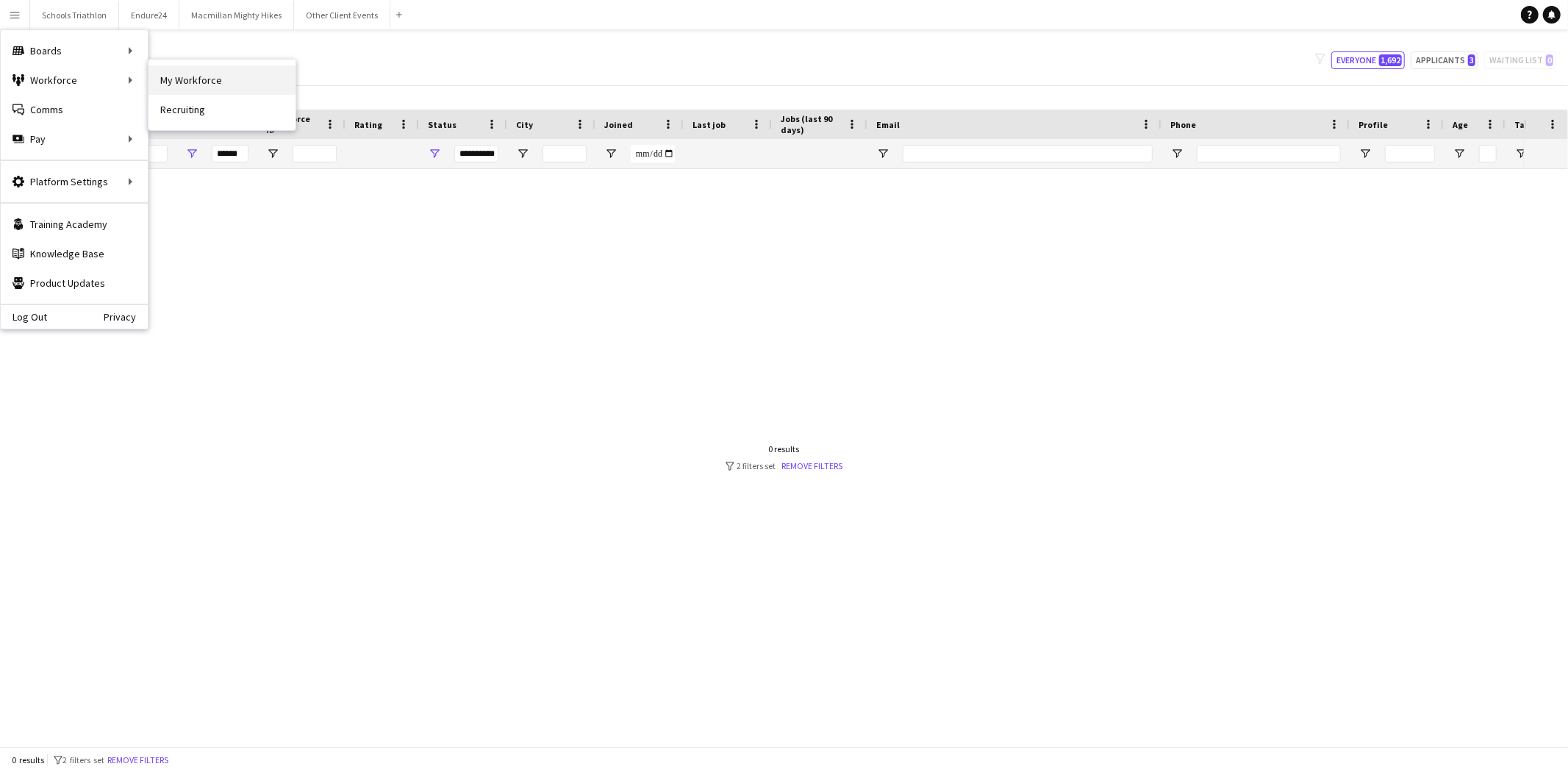 click on "My Workforce" at bounding box center [222, 80] 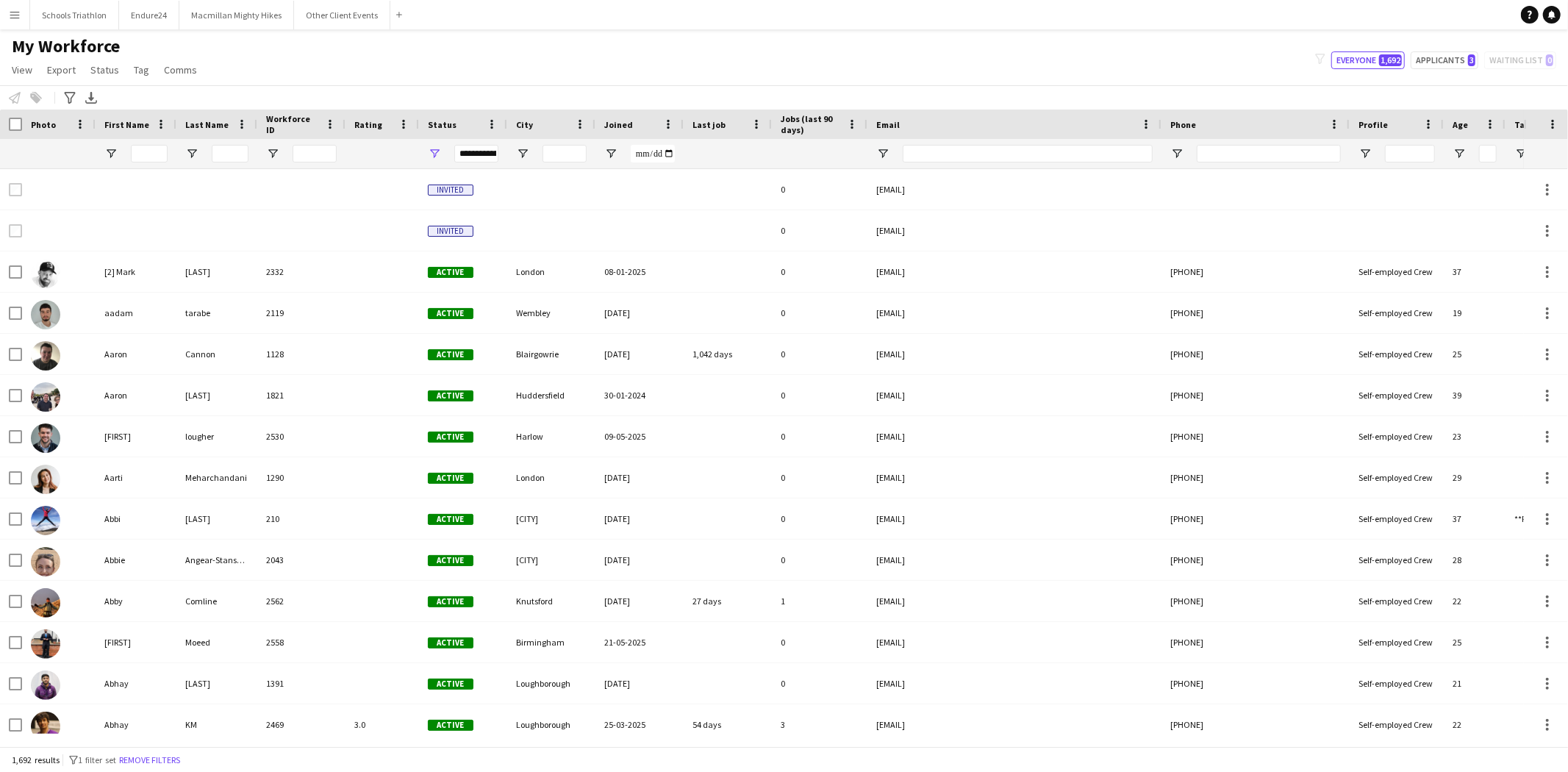 type on "******" 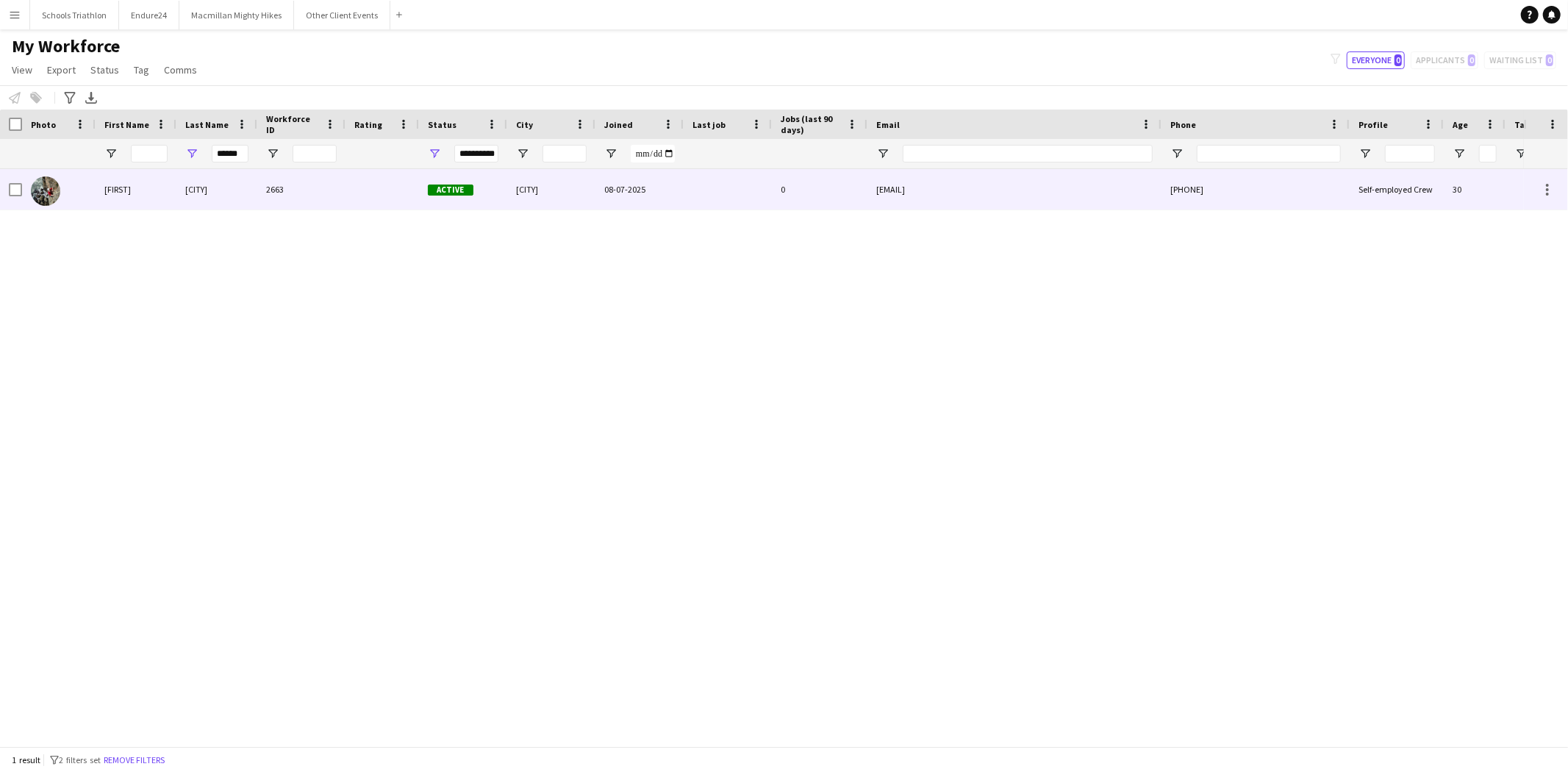 click on "2663" at bounding box center (301, 189) 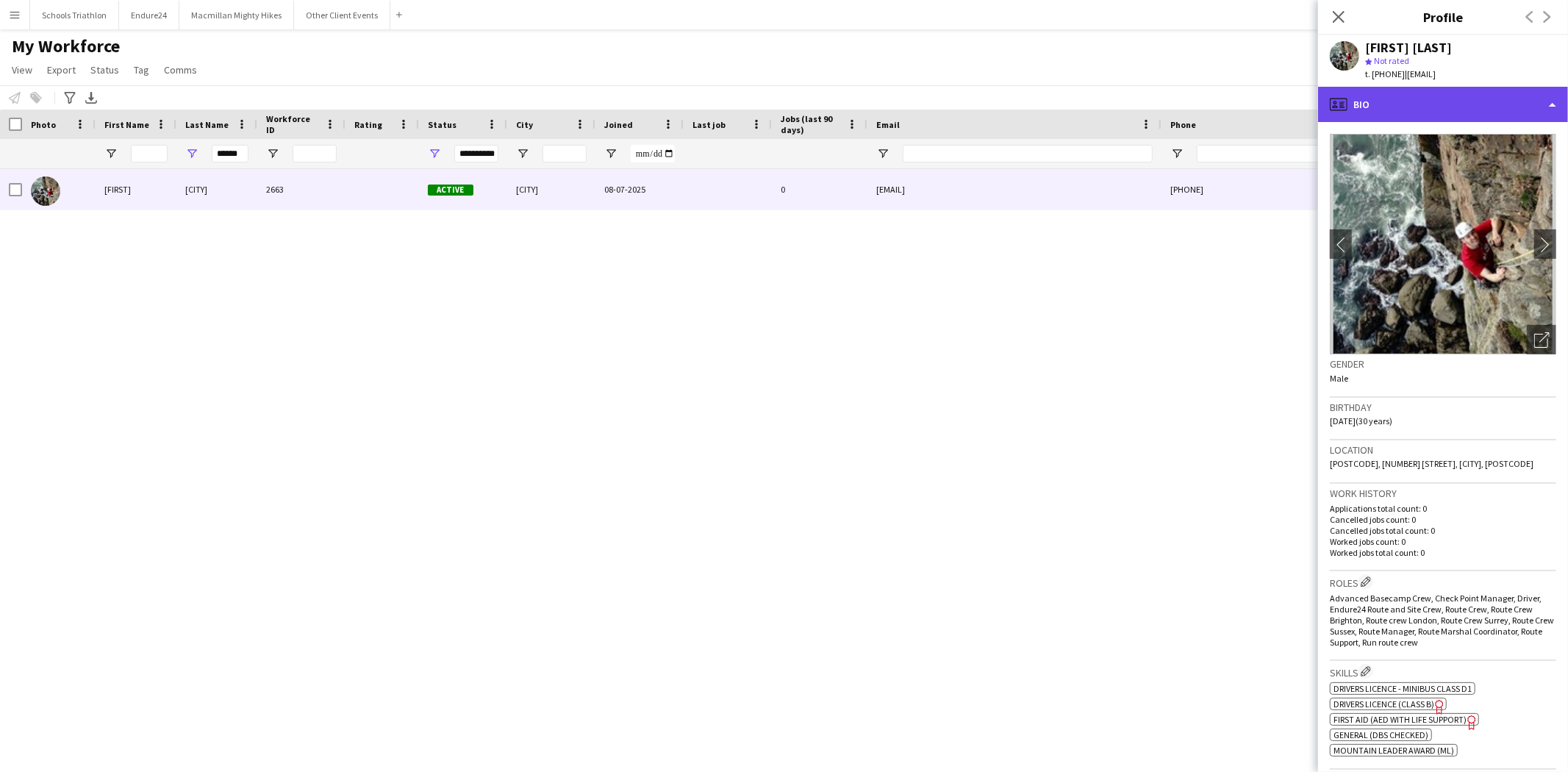 click on "profile
Bio" 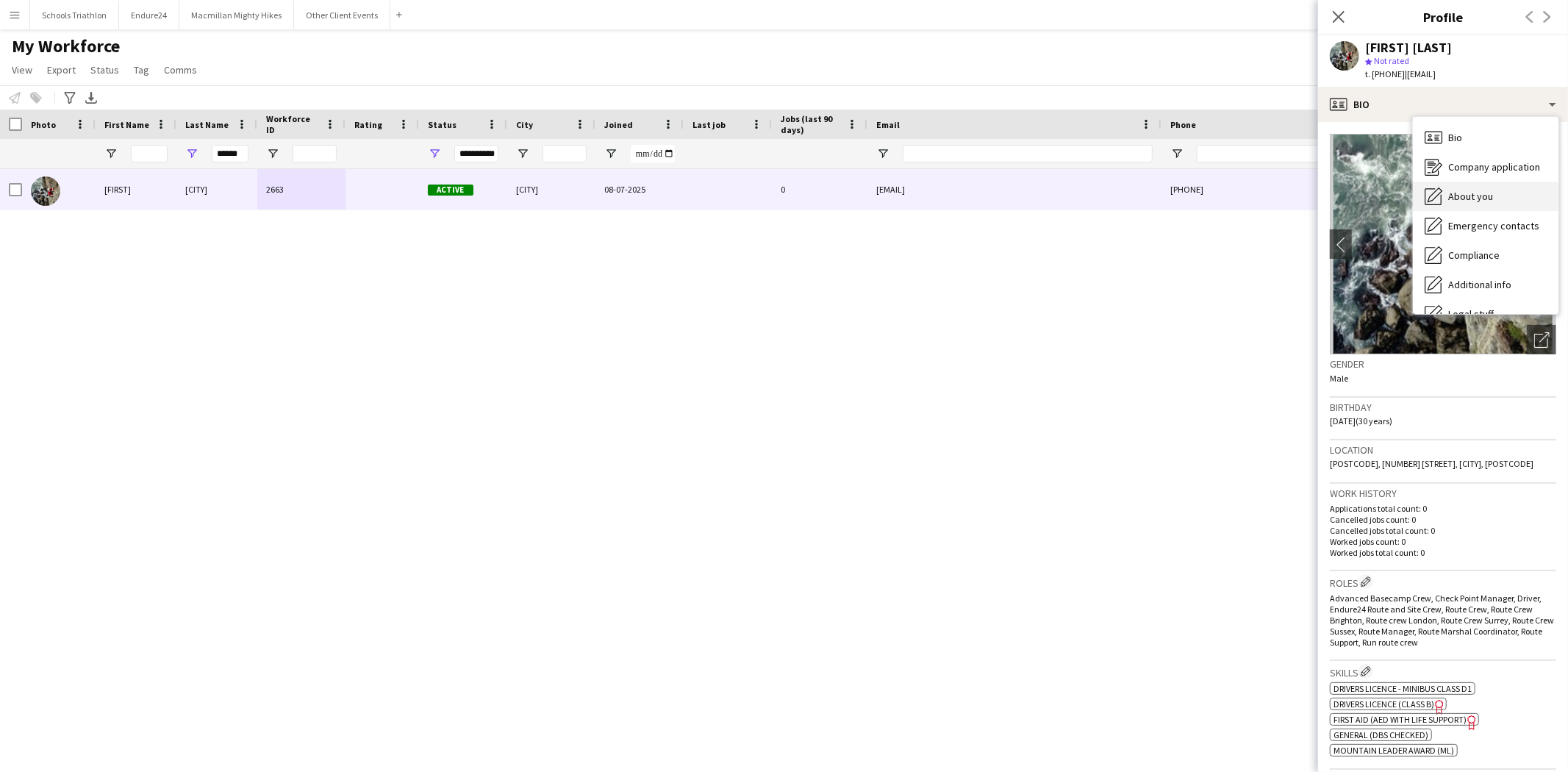 click on "About you
About you" at bounding box center (1486, 196) 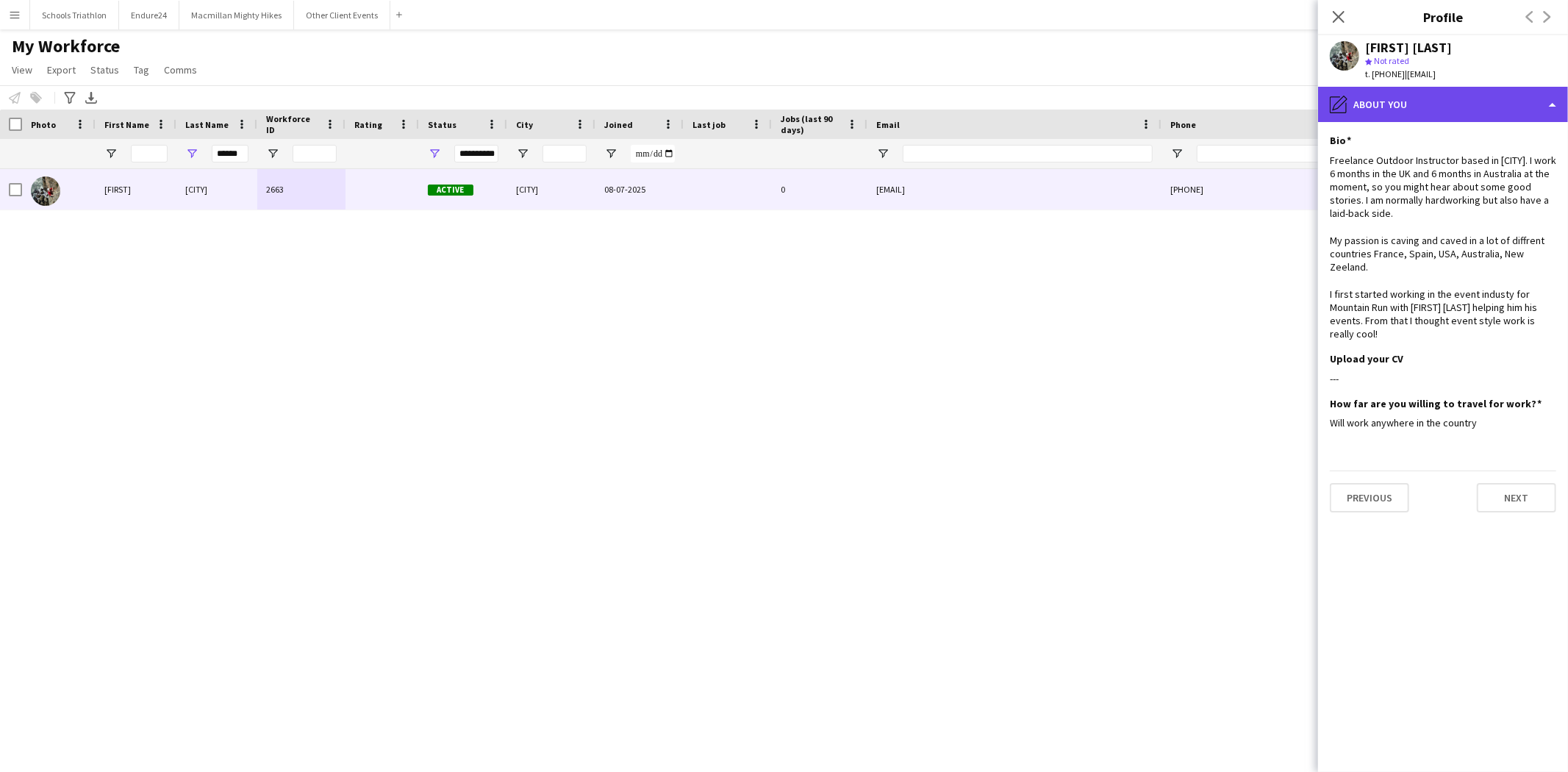 click on "pencil4
About you" 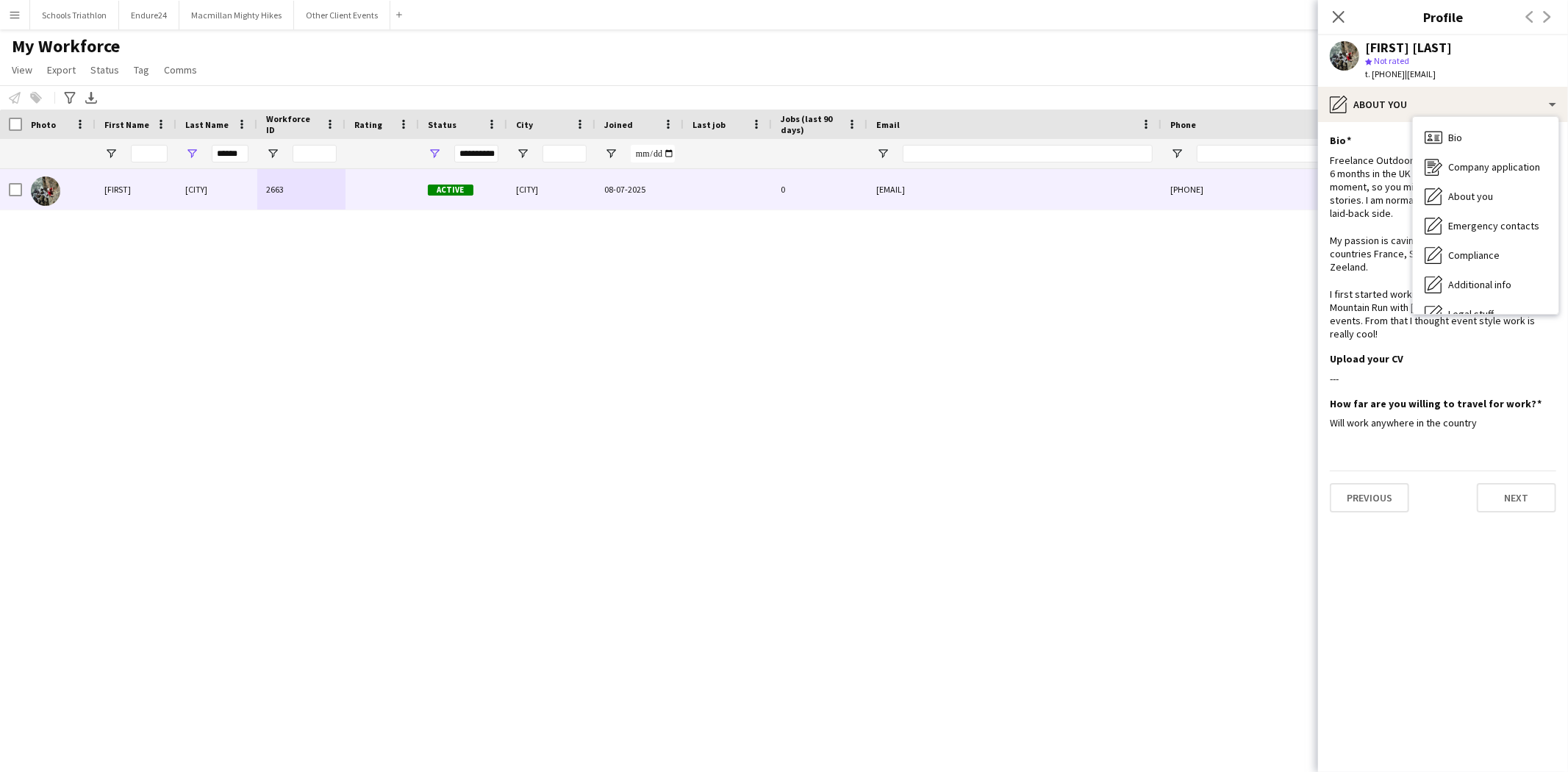 click on "[FIRST] [LAST] [NUMBER] Active [CITY] [DATE] [NUMBER] [EMAIL] [PHONE] Self-employed Crew [NUMBER]" at bounding box center (762, 451) 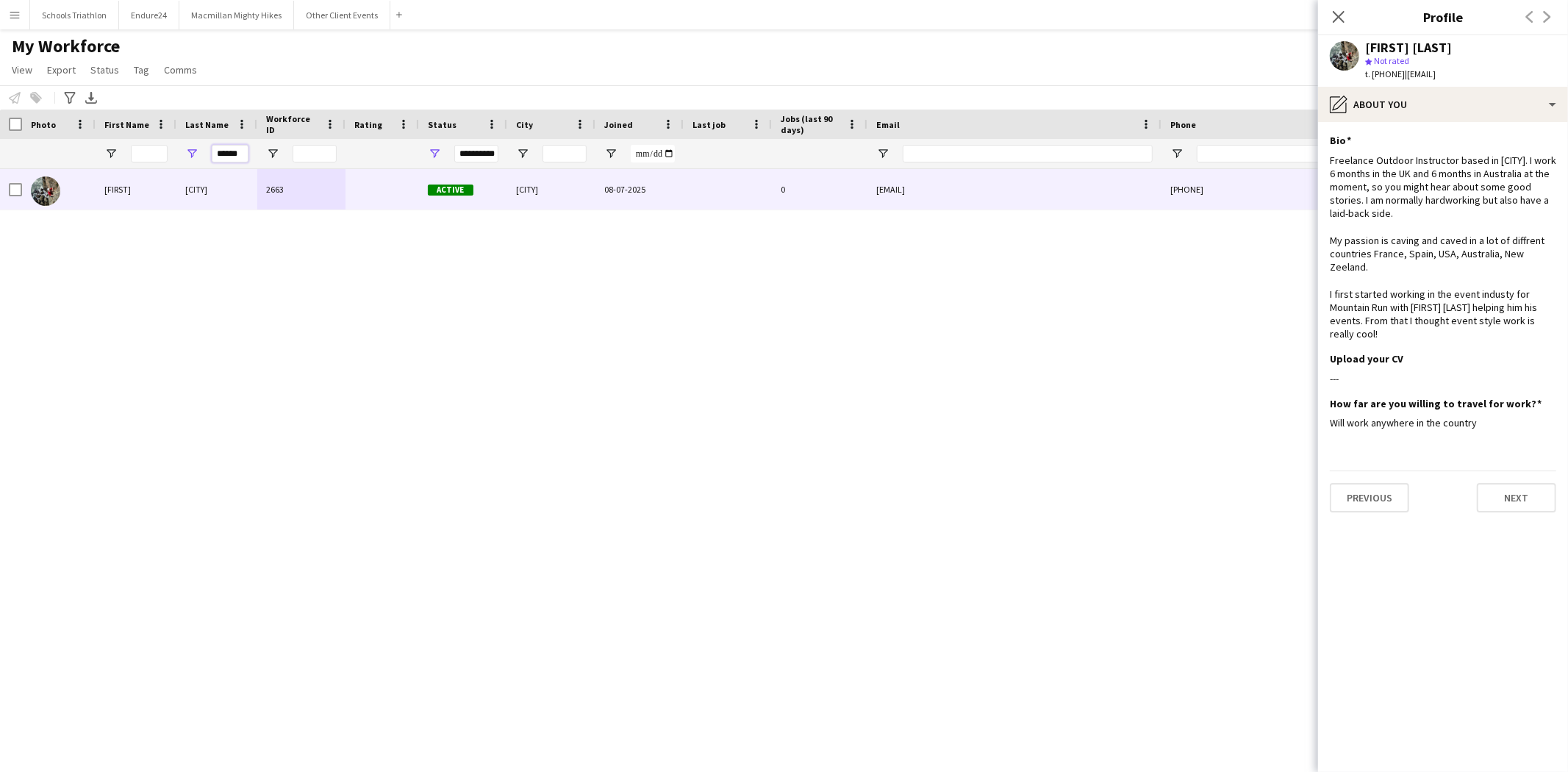 click on "******" at bounding box center (230, 154) 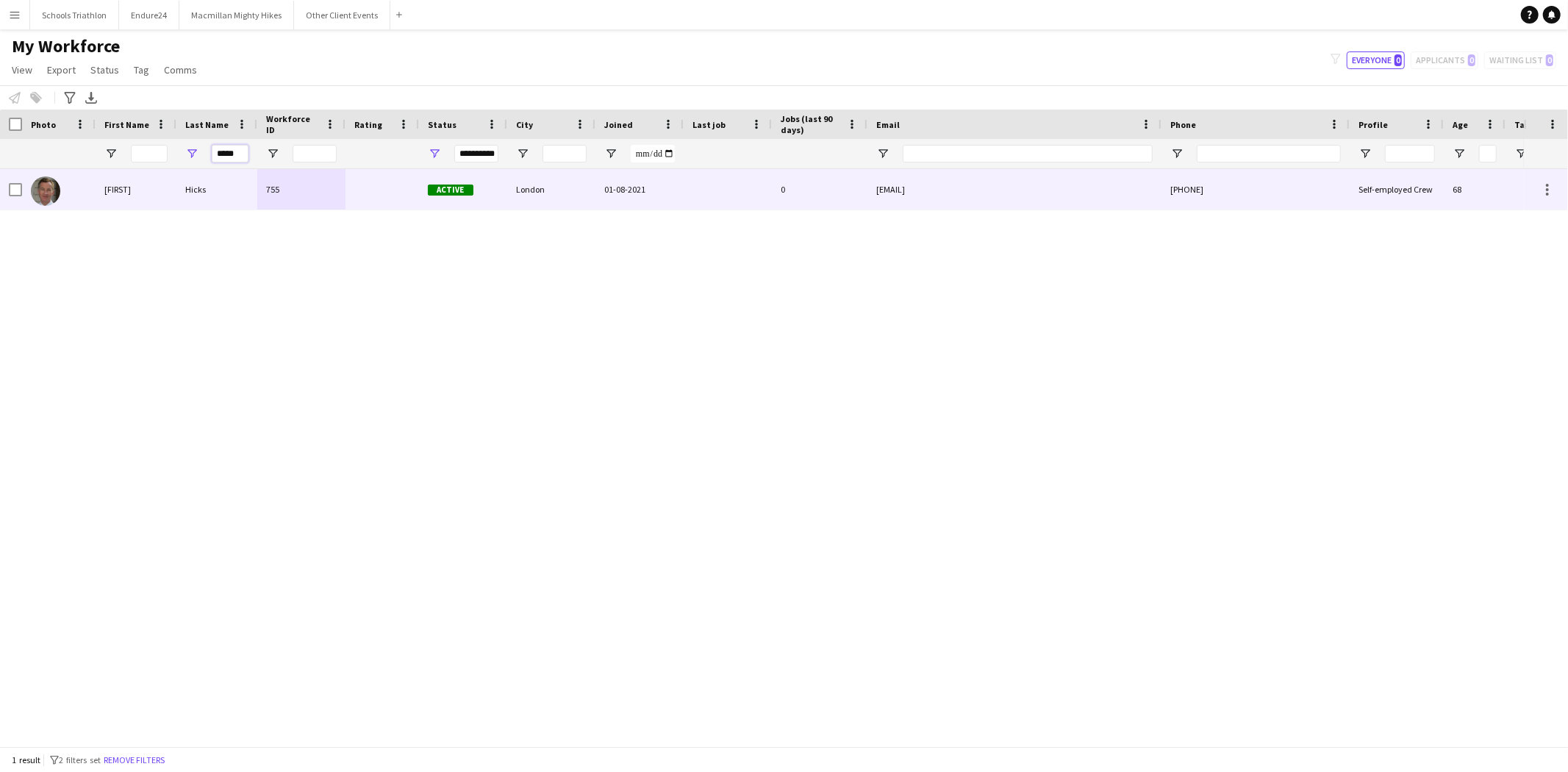 type on "*****" 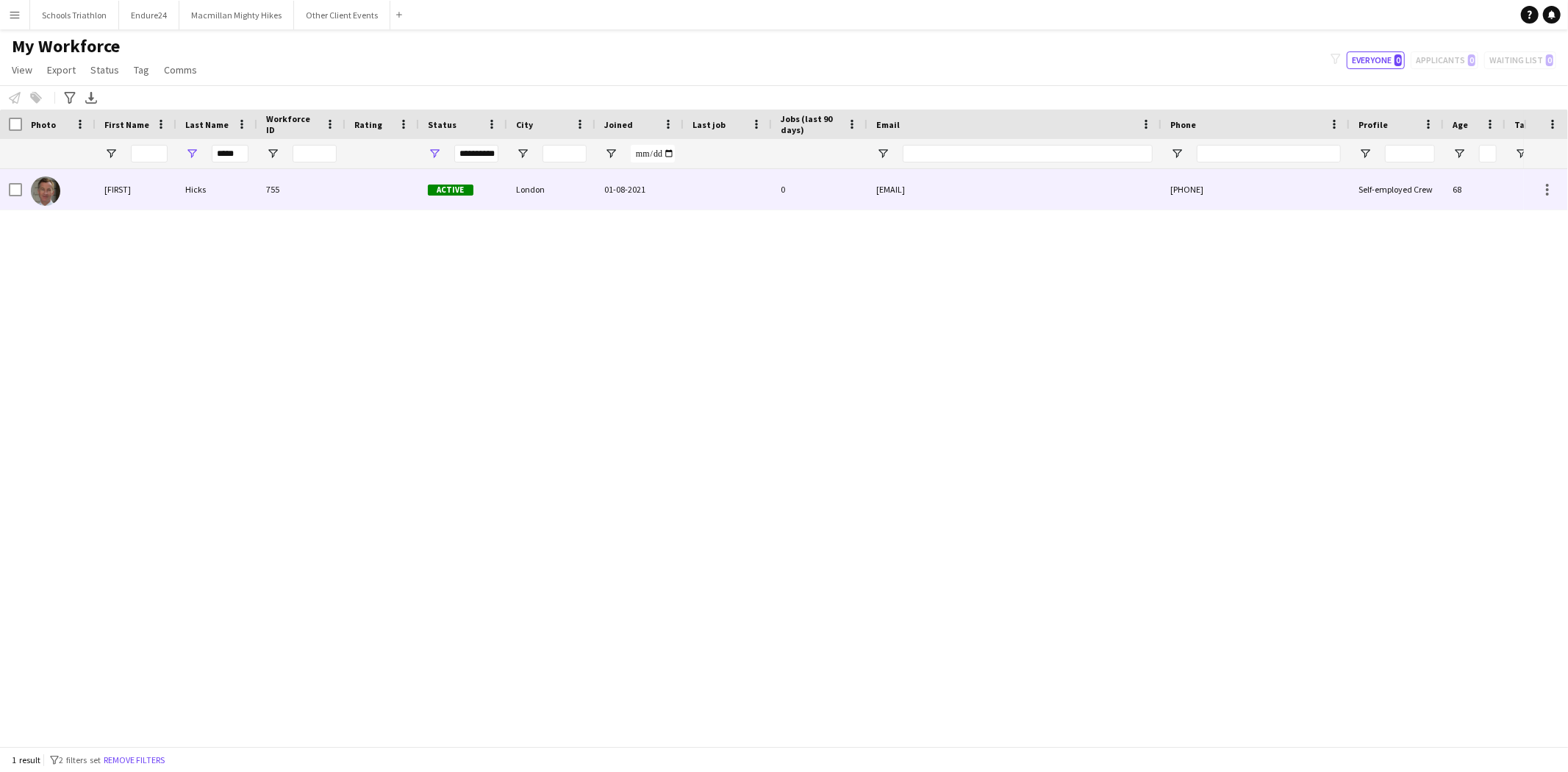 click at bounding box center (382, 189) 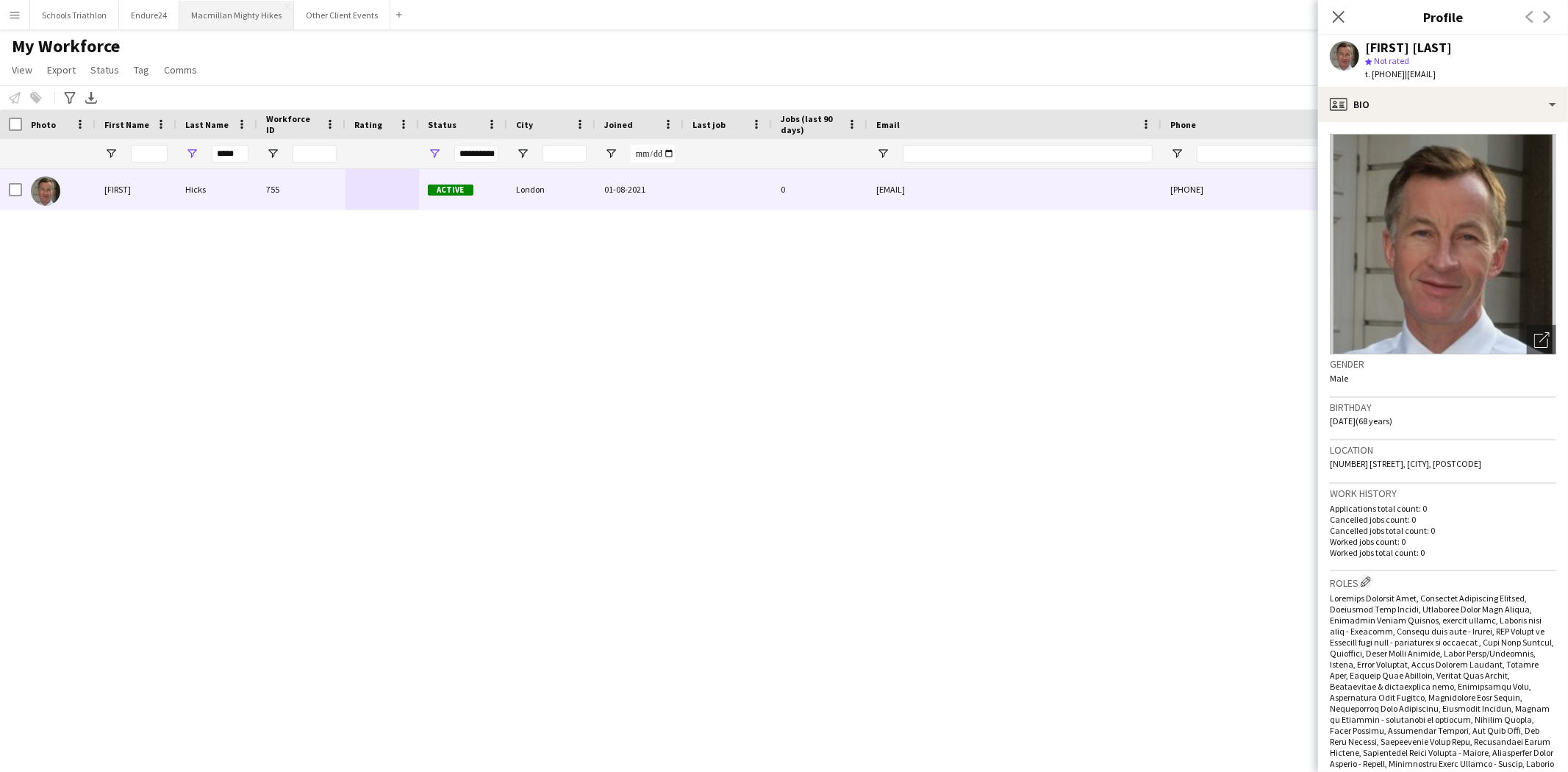 click on "Macmillan Mighty Hikes
Close" at bounding box center (237, 15) 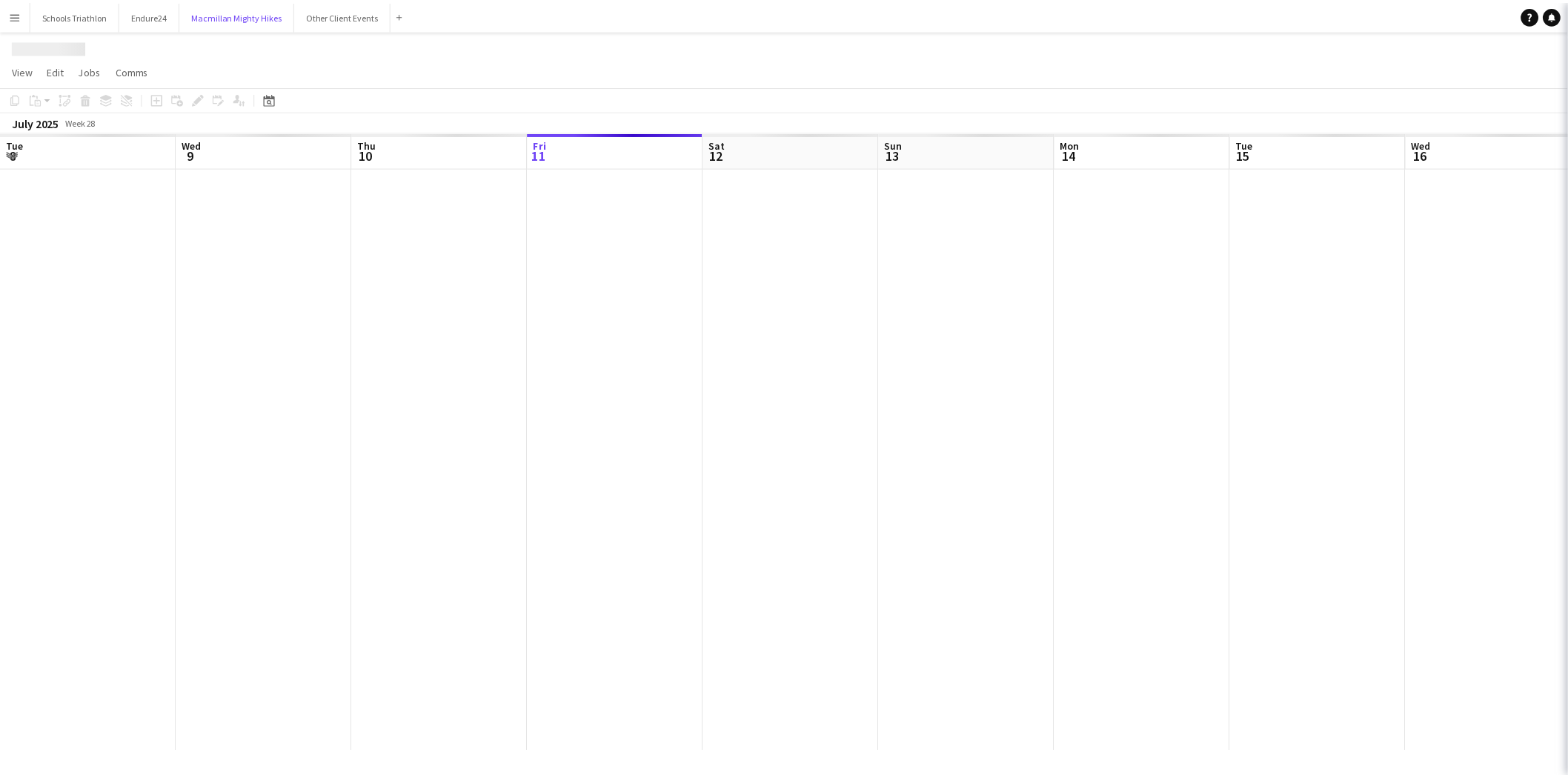 scroll, scrollTop: 0, scrollLeft: 353, axis: horizontal 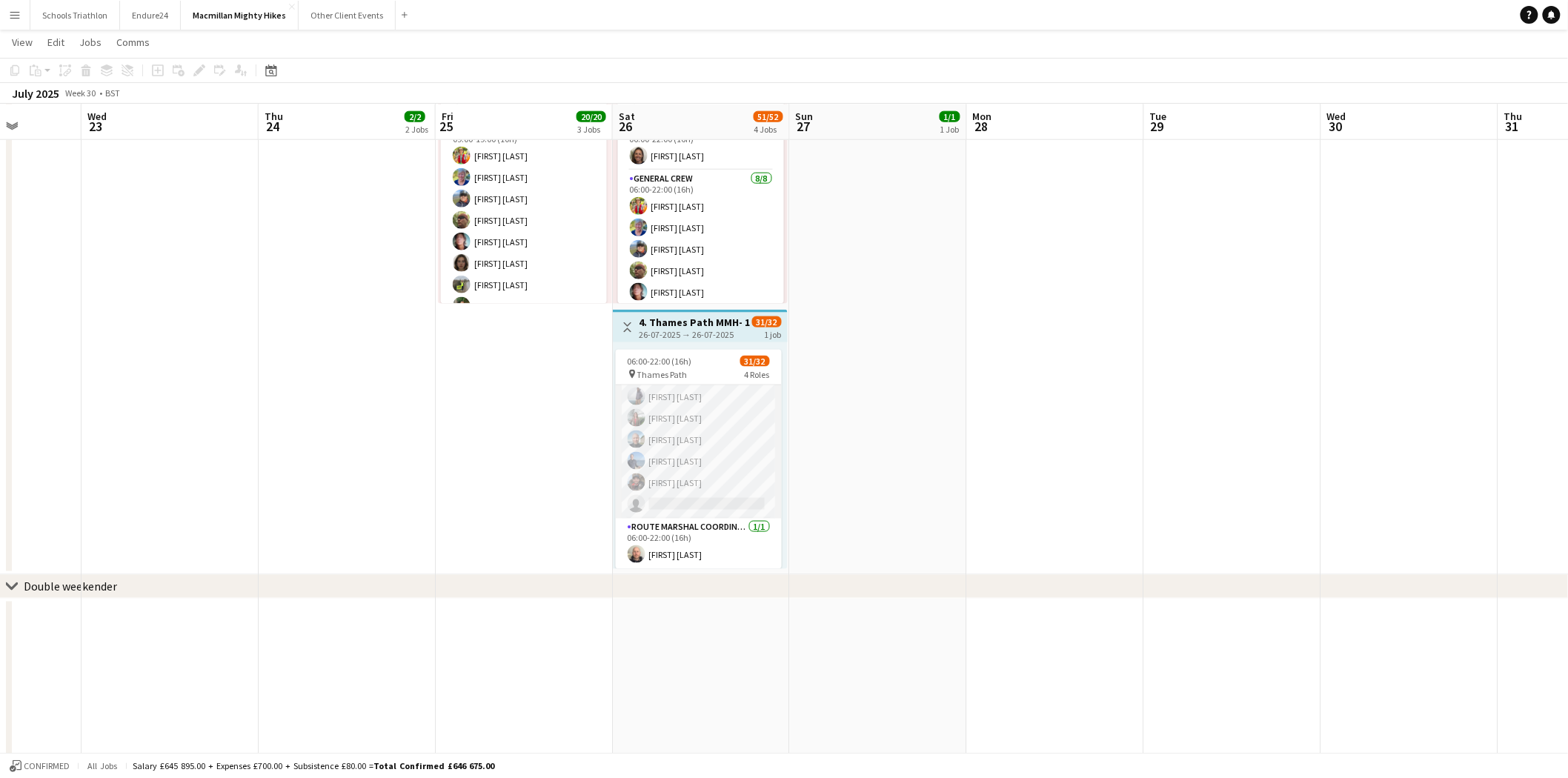 click on "Roaming Route Marshall   15A   15/16   06:00-20:00 (14h)
[FIRST] [LAST] [FIRST] [LAST] [FIRST] [LAST] [FIRST] [LAST] [FIRST] [LAST] ! [FIRST] [LAST] [FIRST] [LAST] [FIRST] [LAST] [FIRST] [LAST] [FIRST] [LAST] [FIRST] [LAST] [FIRST] [LAST] [FIRST] [LAST]
single-neutral-actions" at bounding box center [699, 332] 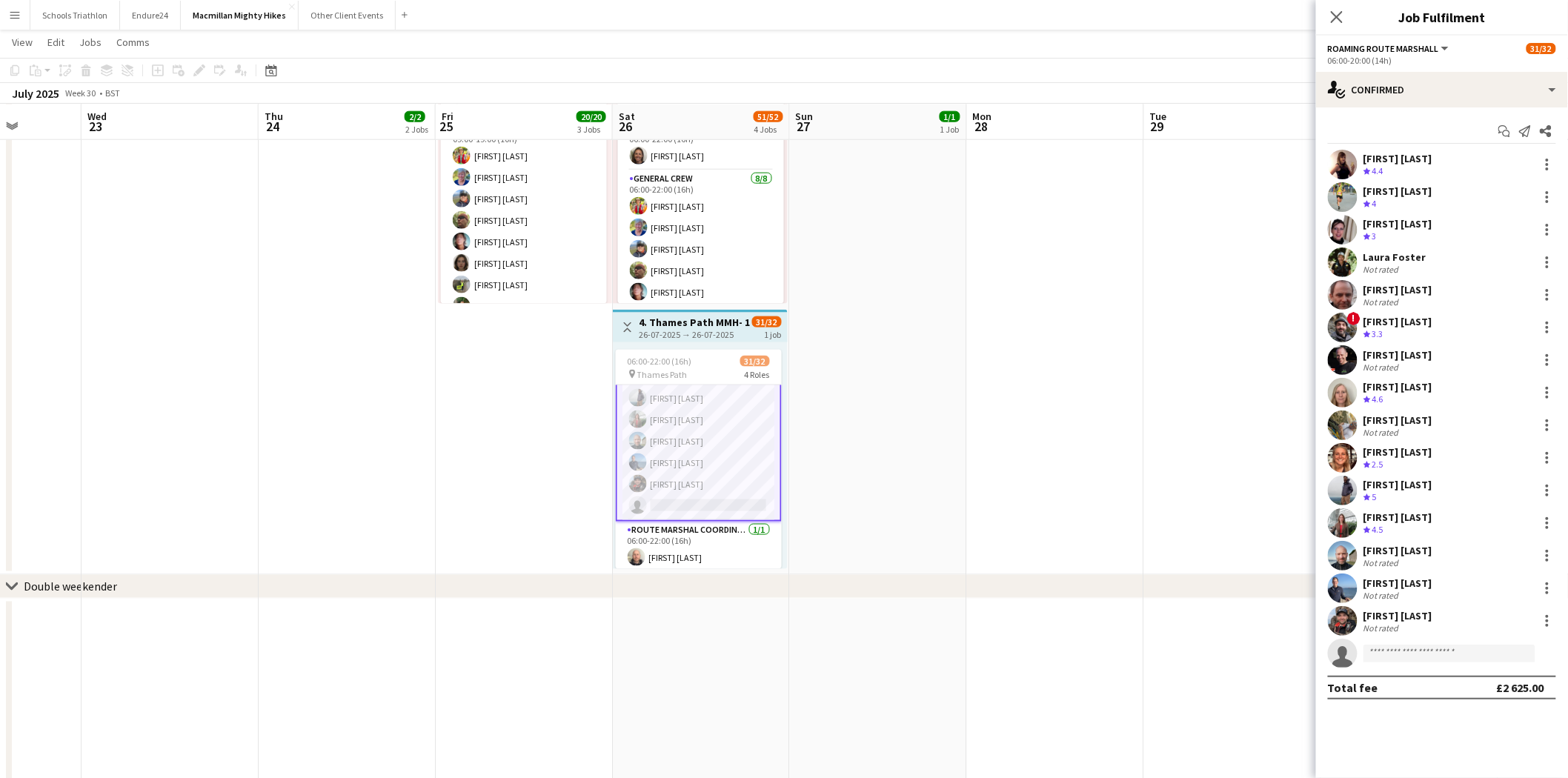 scroll, scrollTop: 620, scrollLeft: 0, axis: vertical 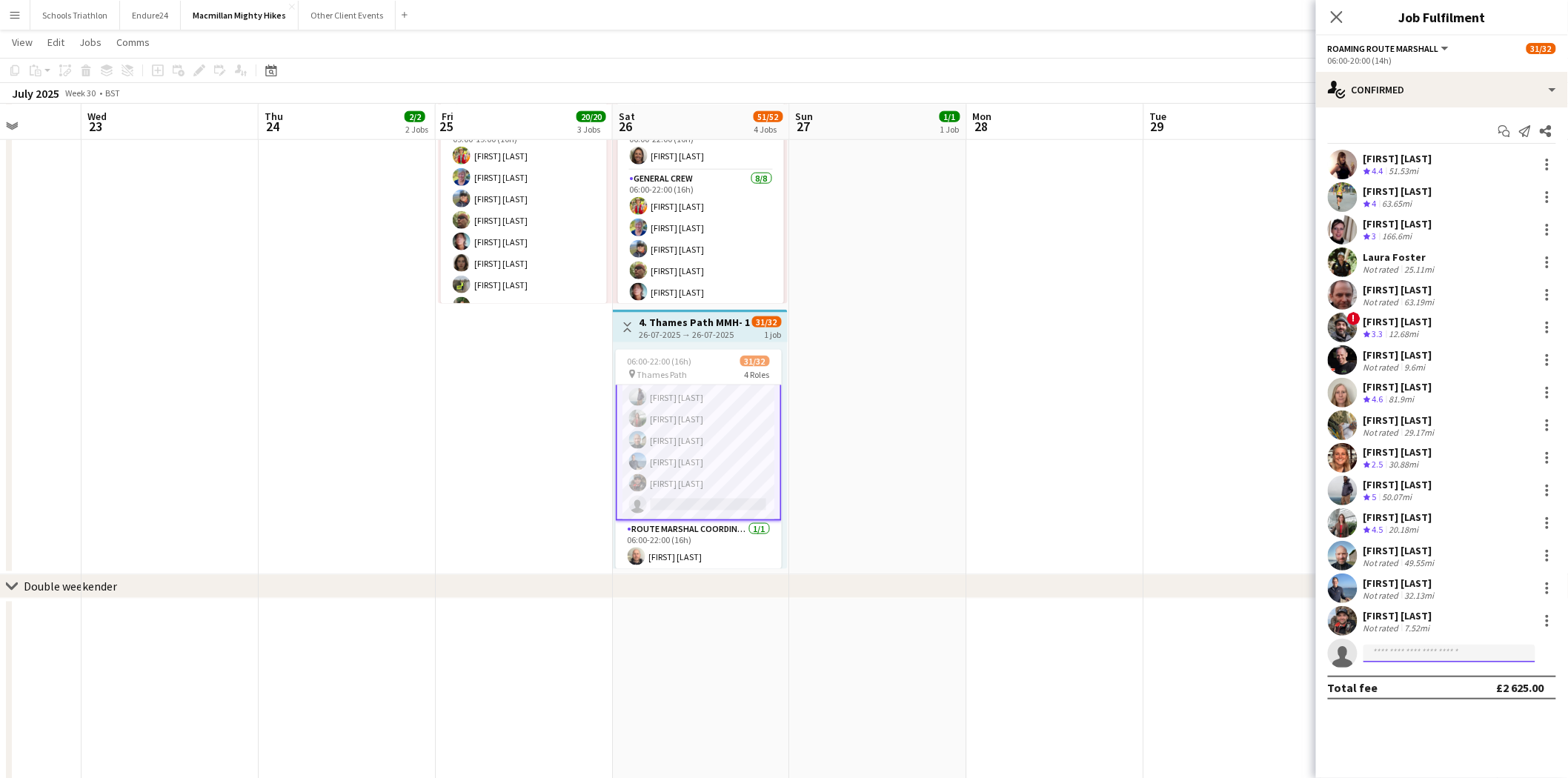 click 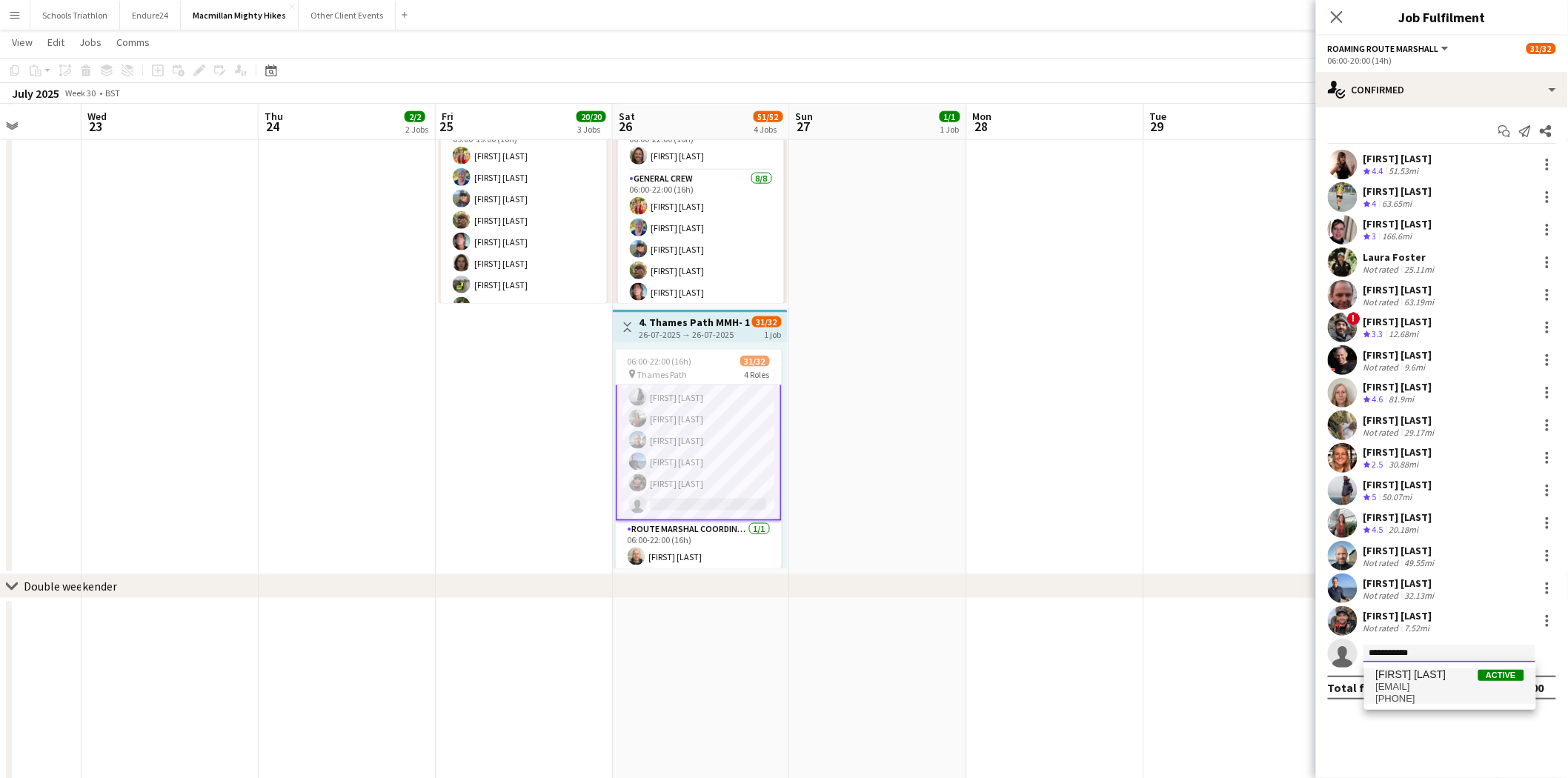 type on "**********" 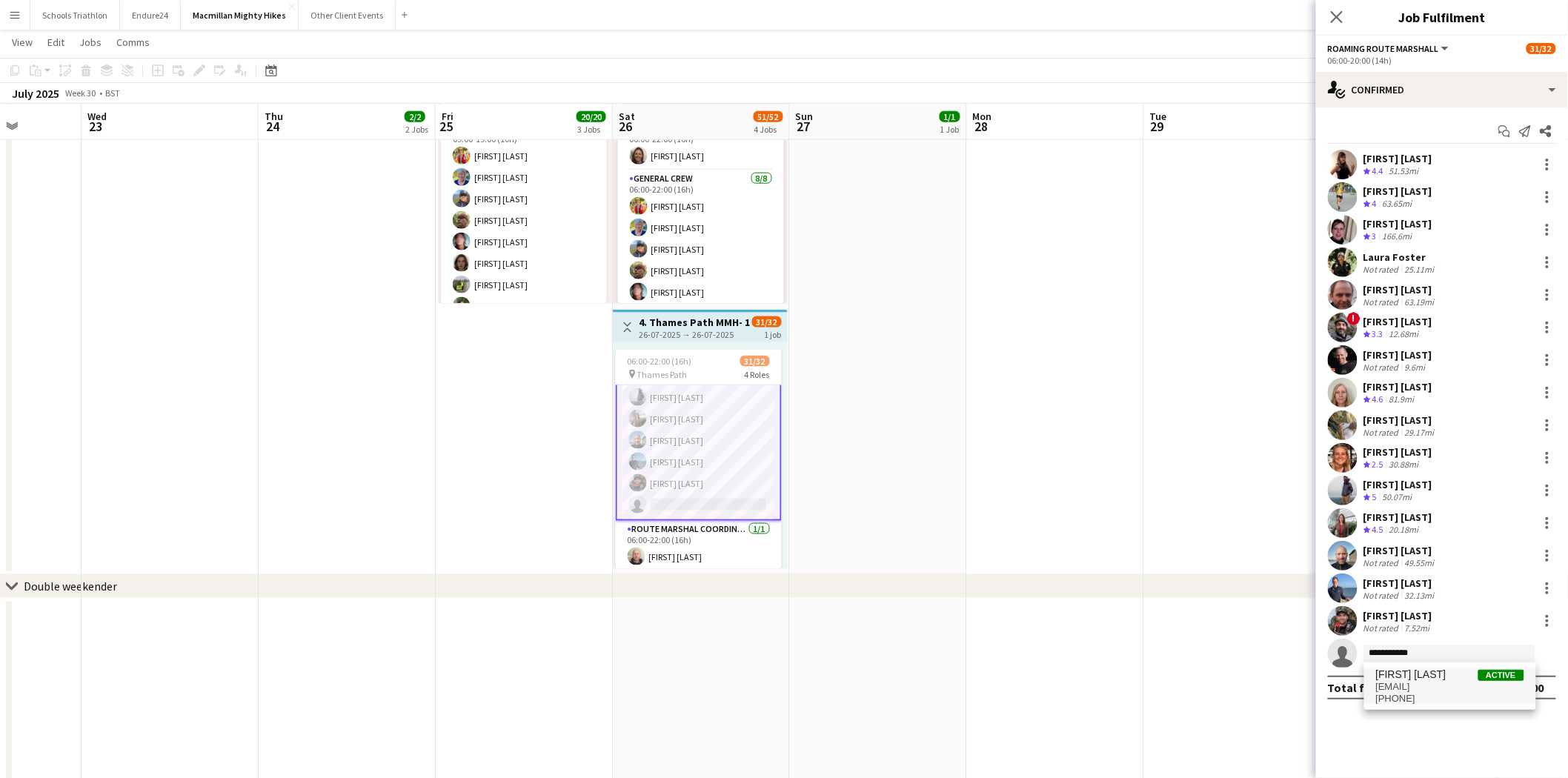 click on "[FIRST] [LAST]" at bounding box center (1411, 674) 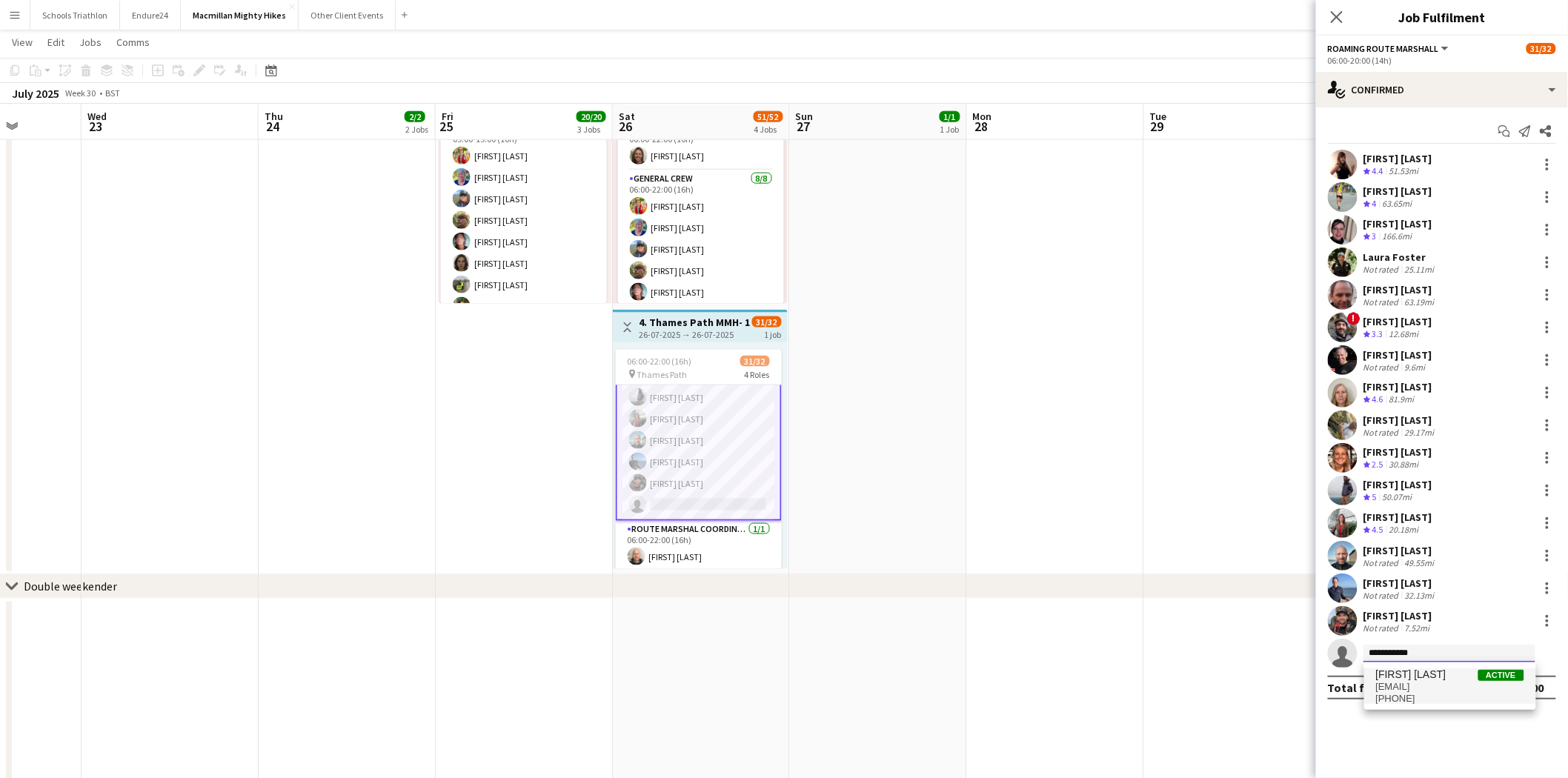 type 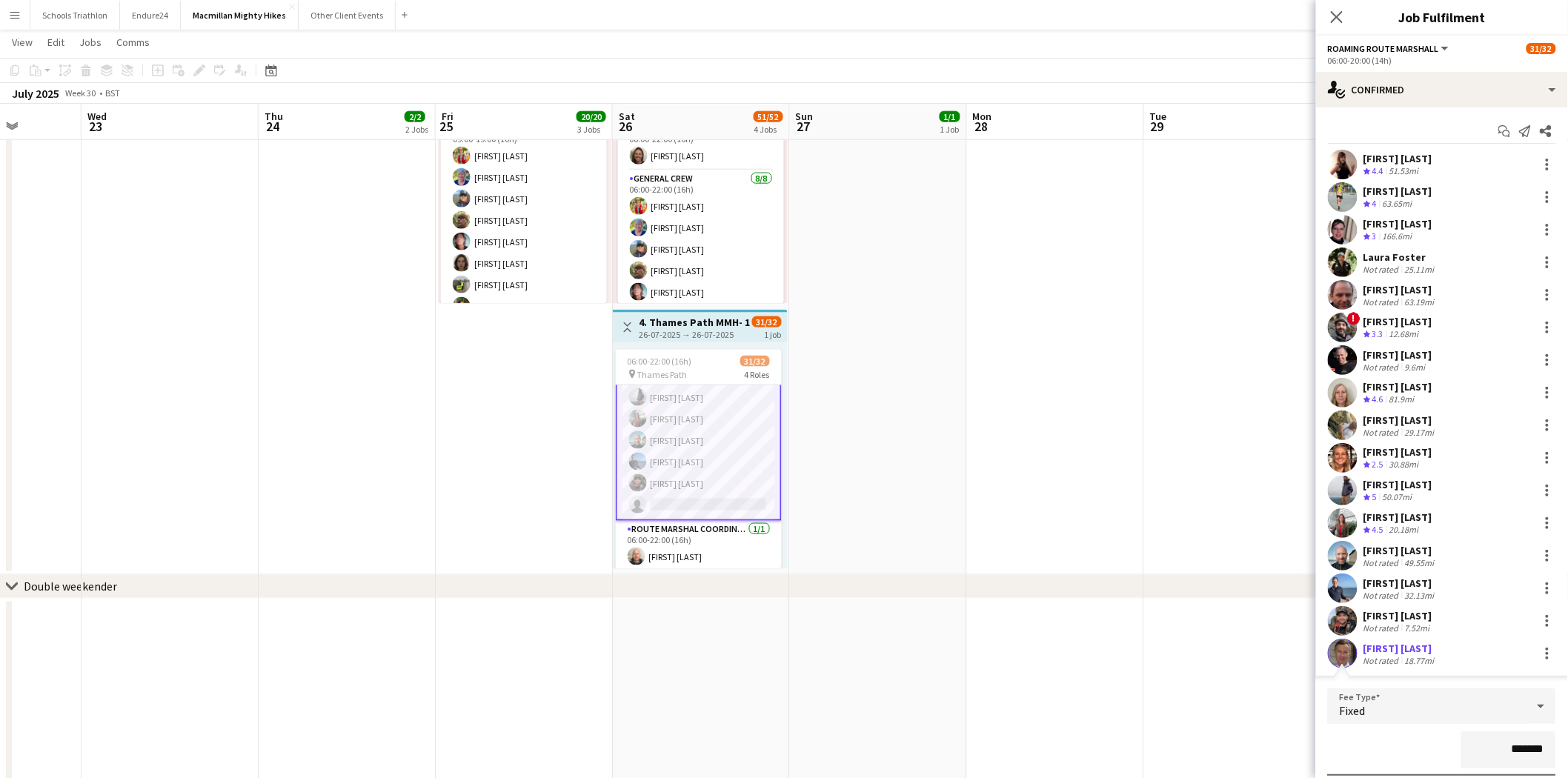 scroll, scrollTop: 223, scrollLeft: 0, axis: vertical 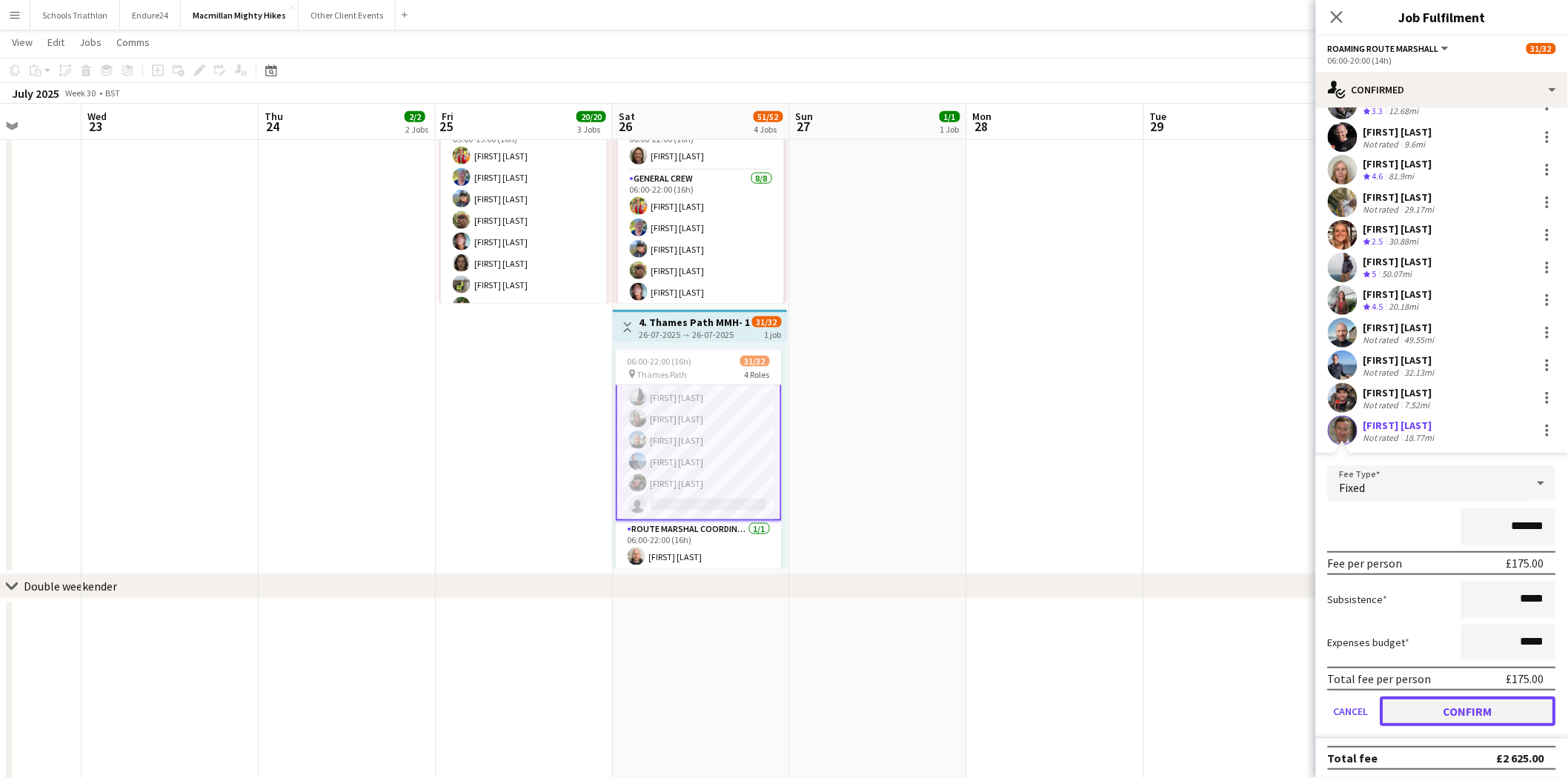 click on "Confirm" at bounding box center [1468, 711] 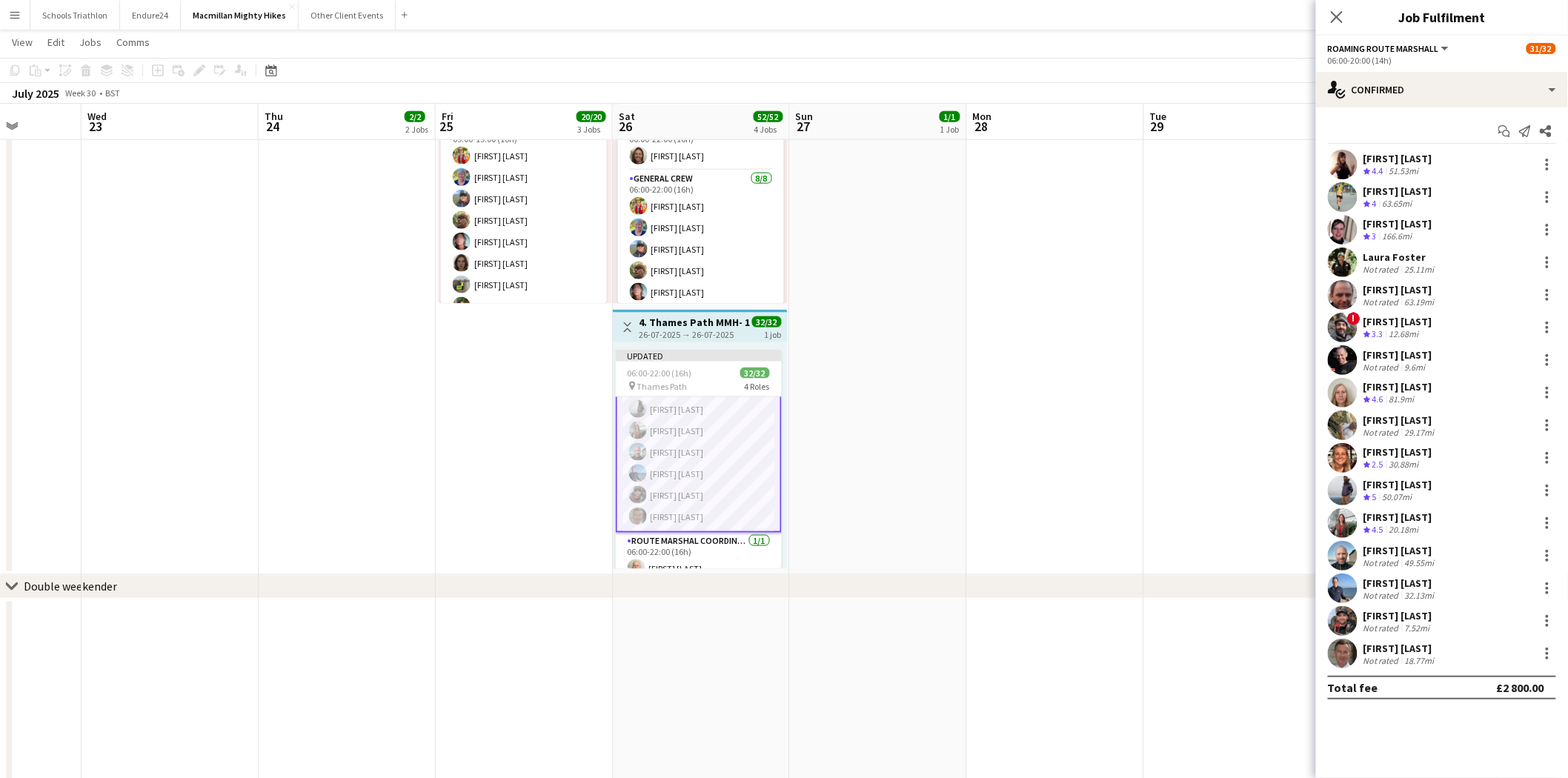 scroll, scrollTop: 0, scrollLeft: 0, axis: both 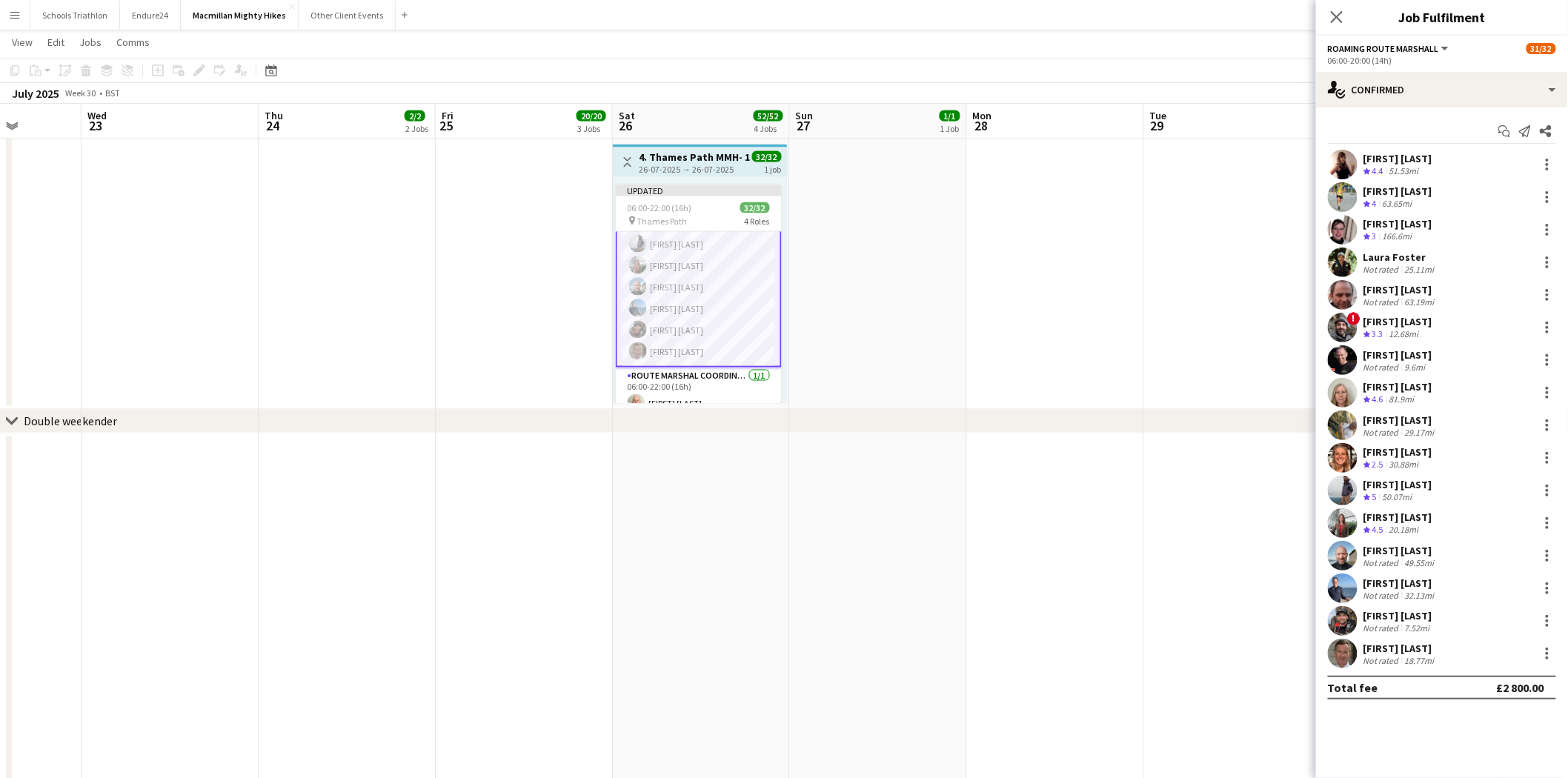 click at bounding box center [1055, 959] 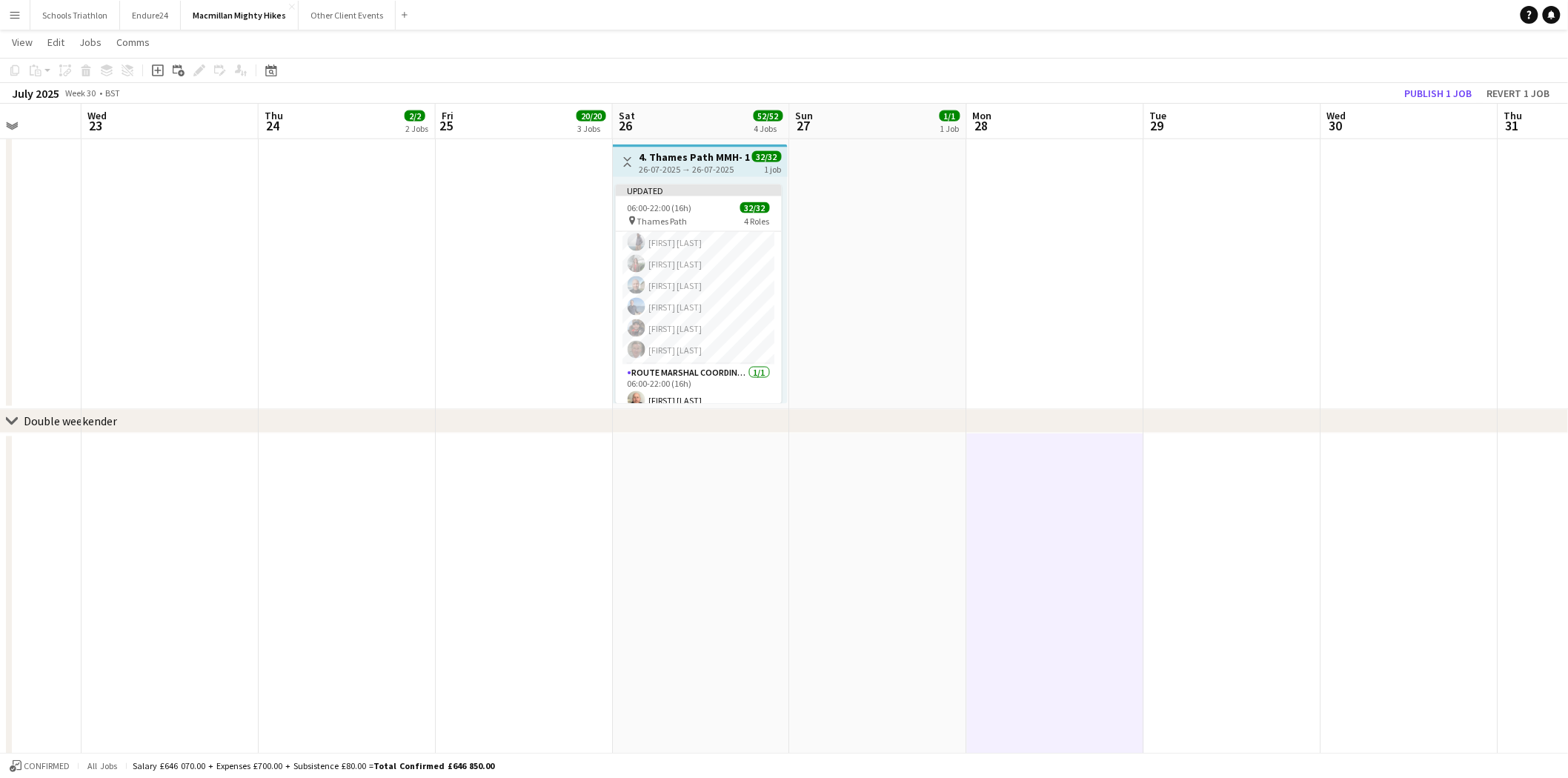 scroll, scrollTop: 619, scrollLeft: 0, axis: vertical 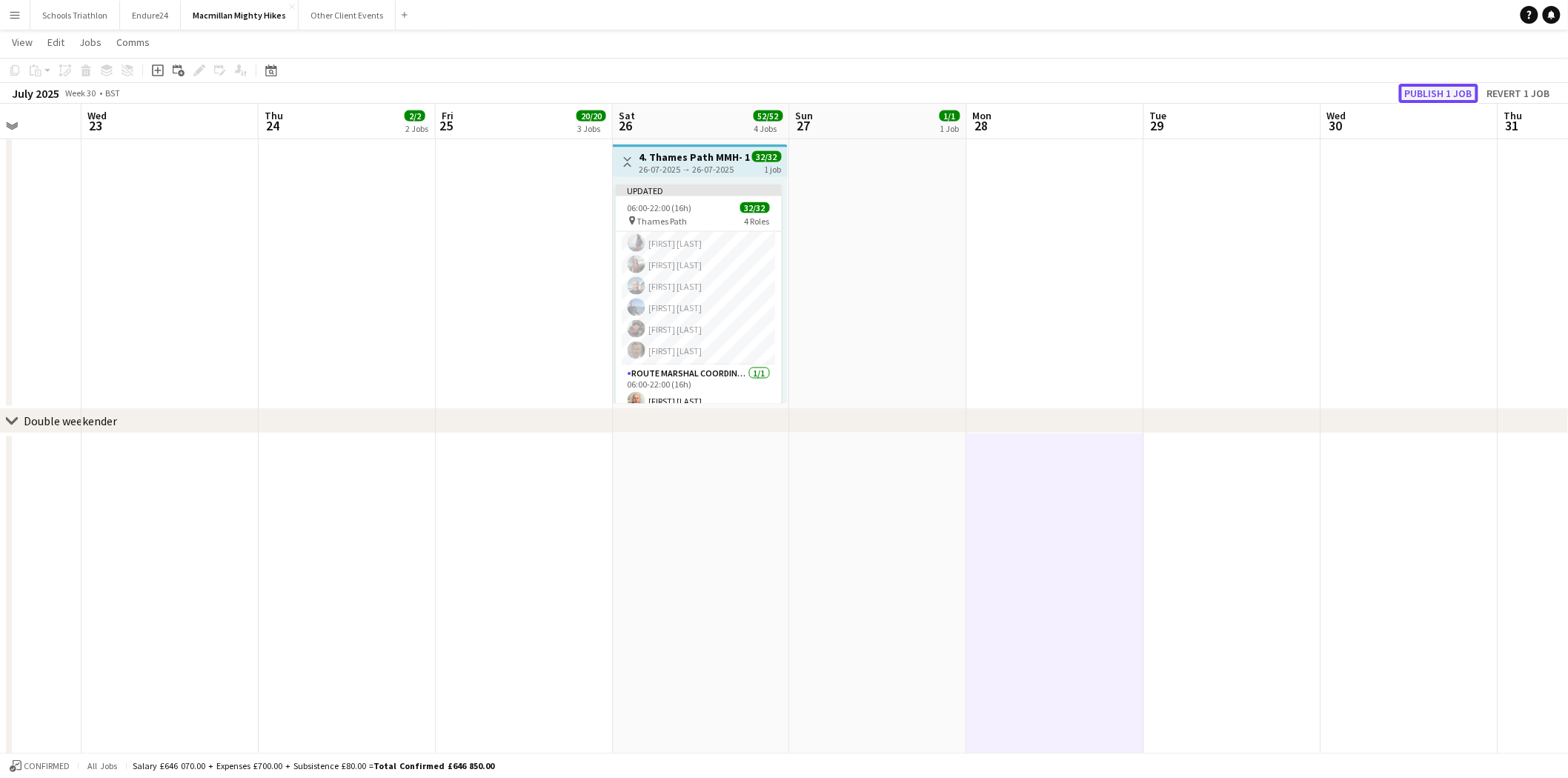 click on "Publish 1 job" 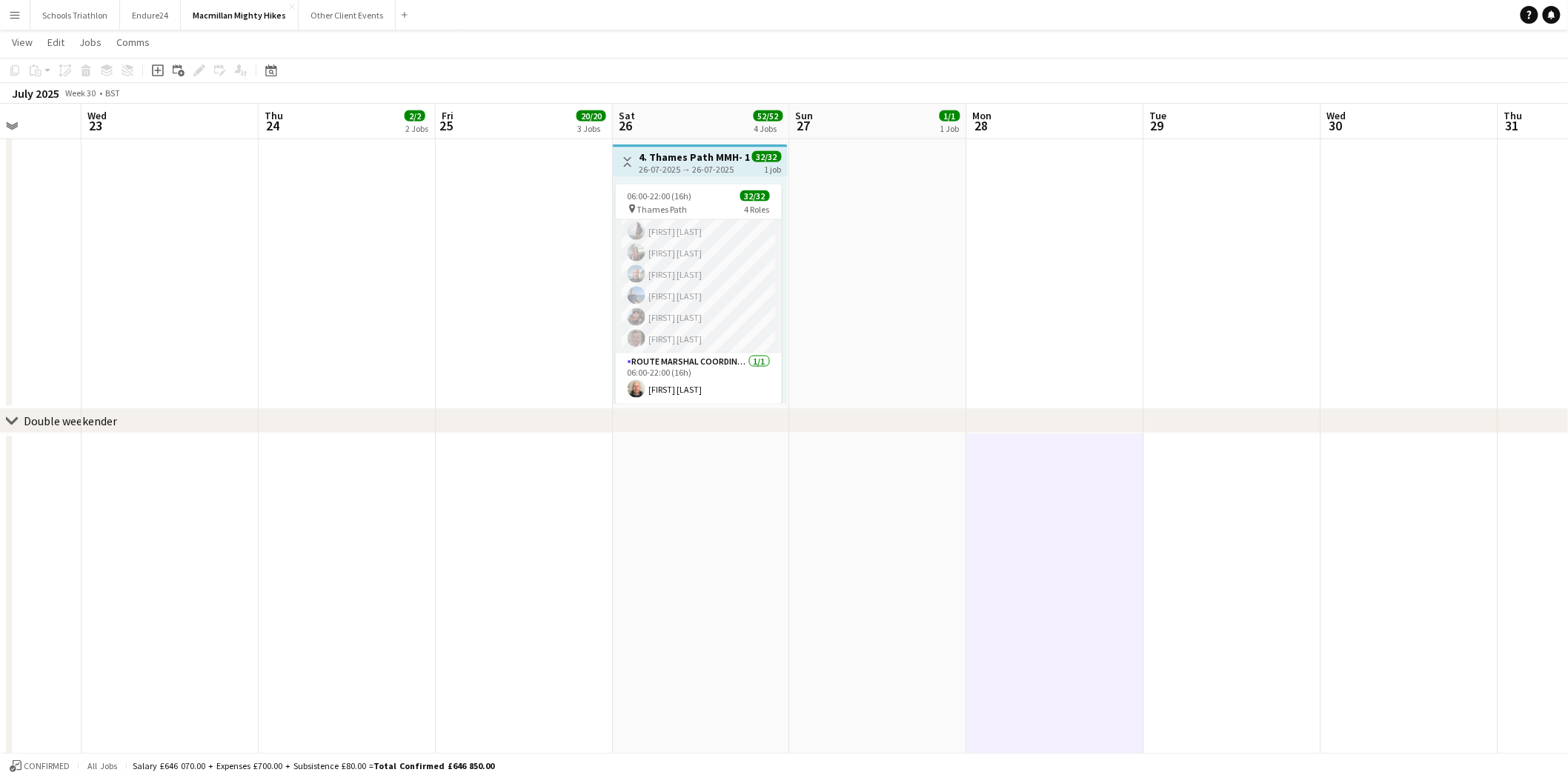 click on "Roaming Route Marshall   [NUMBER]/[NUMBER]   [TIME] ([TIME]h)
[FIRST] [LAST] [FIRST] [LAST] [FIRST] [LAST] [FIRST] [LAST] [FIRST] [LAST] ! [FIRST] [LAST] [FIRST] [LAST] [FIRST] [LAST] [FIRST] [LAST] [FIRST] [LAST] [FIRST] [LAST] [FIRST] [LAST] [FIRST] [LAST] [FIRST] [LAST]" at bounding box center [699, 167] 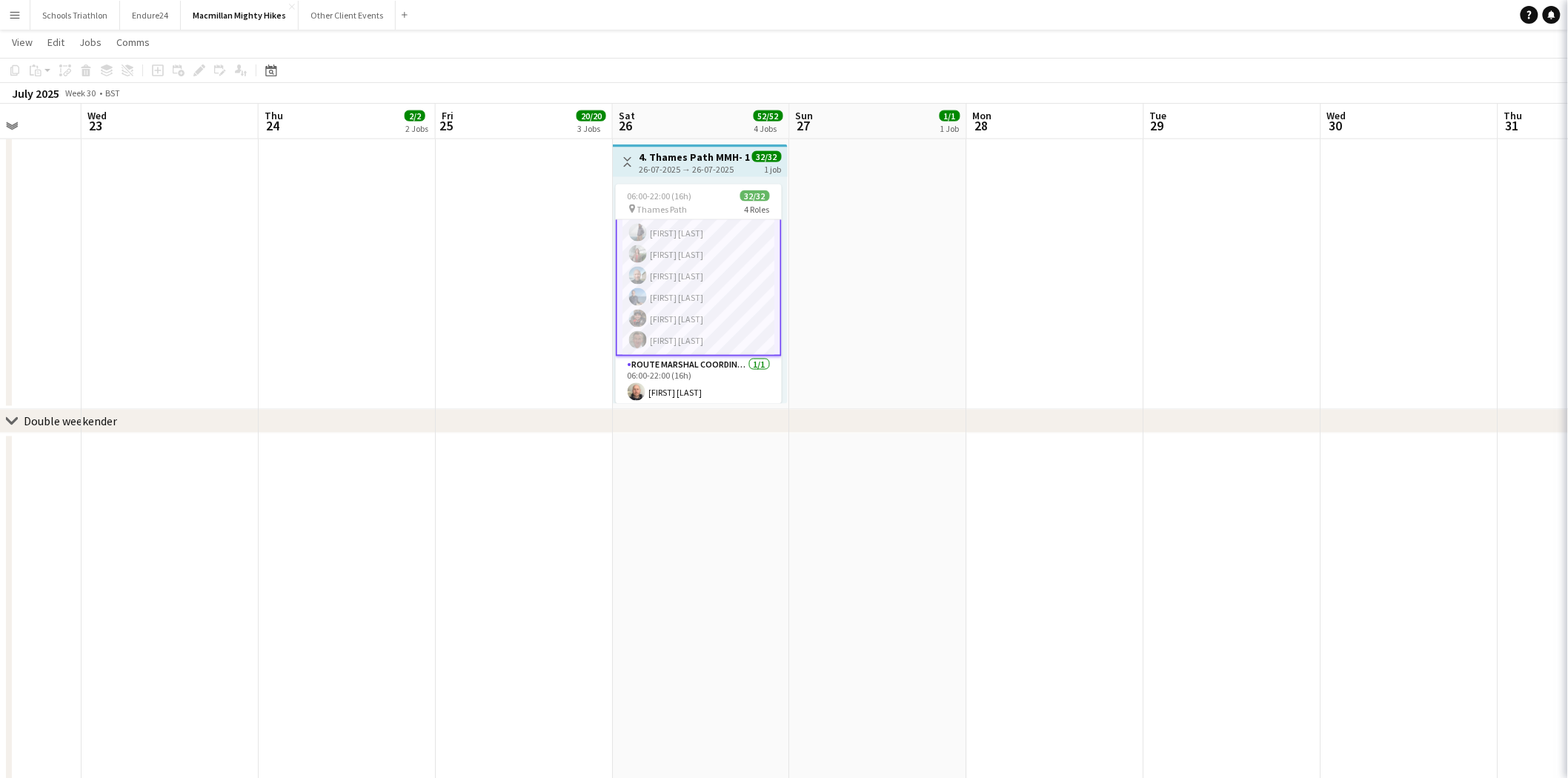 scroll, scrollTop: 620, scrollLeft: 0, axis: vertical 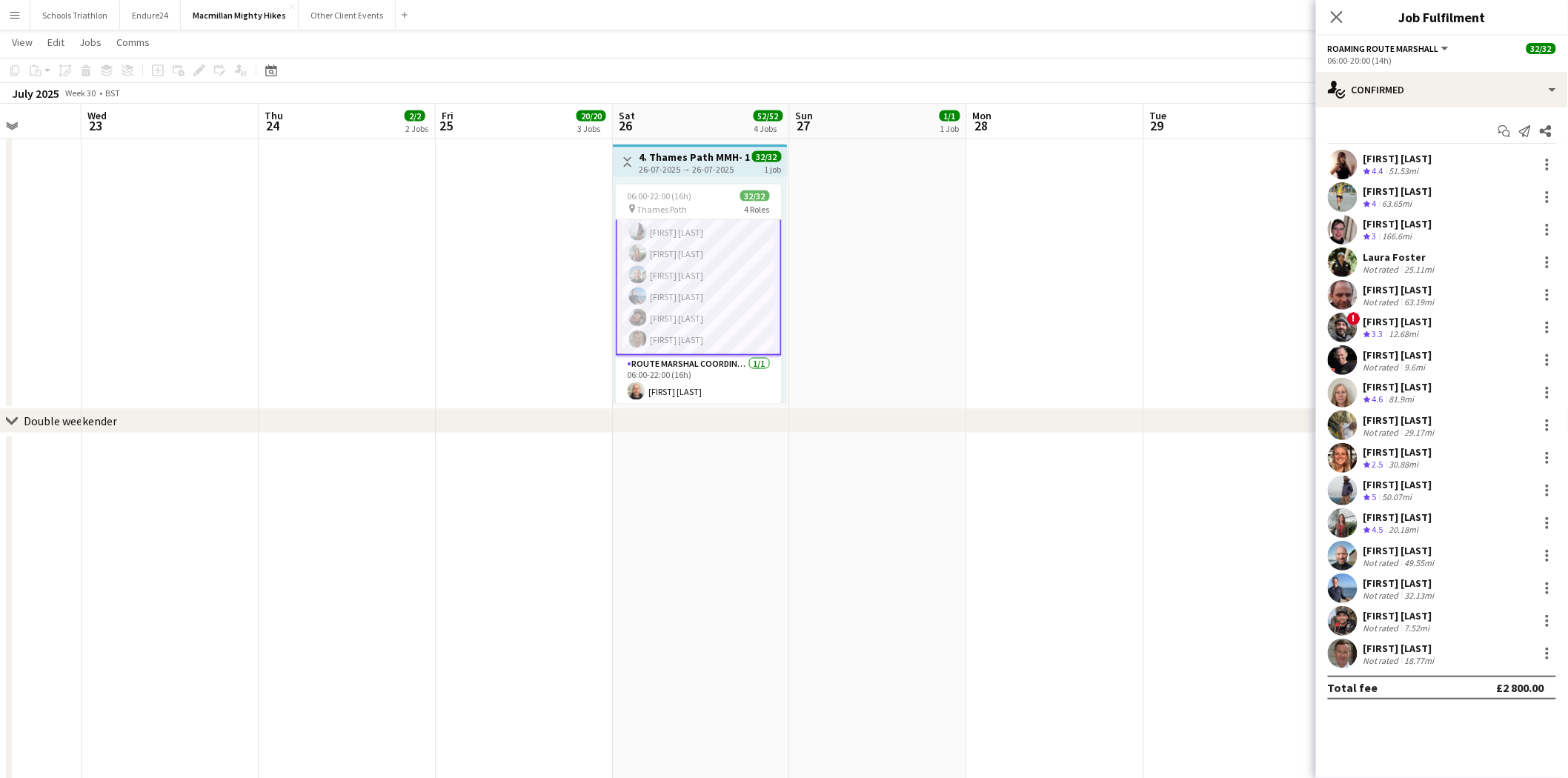 click on "[FIRST] [LAST]" at bounding box center [1401, 648] 